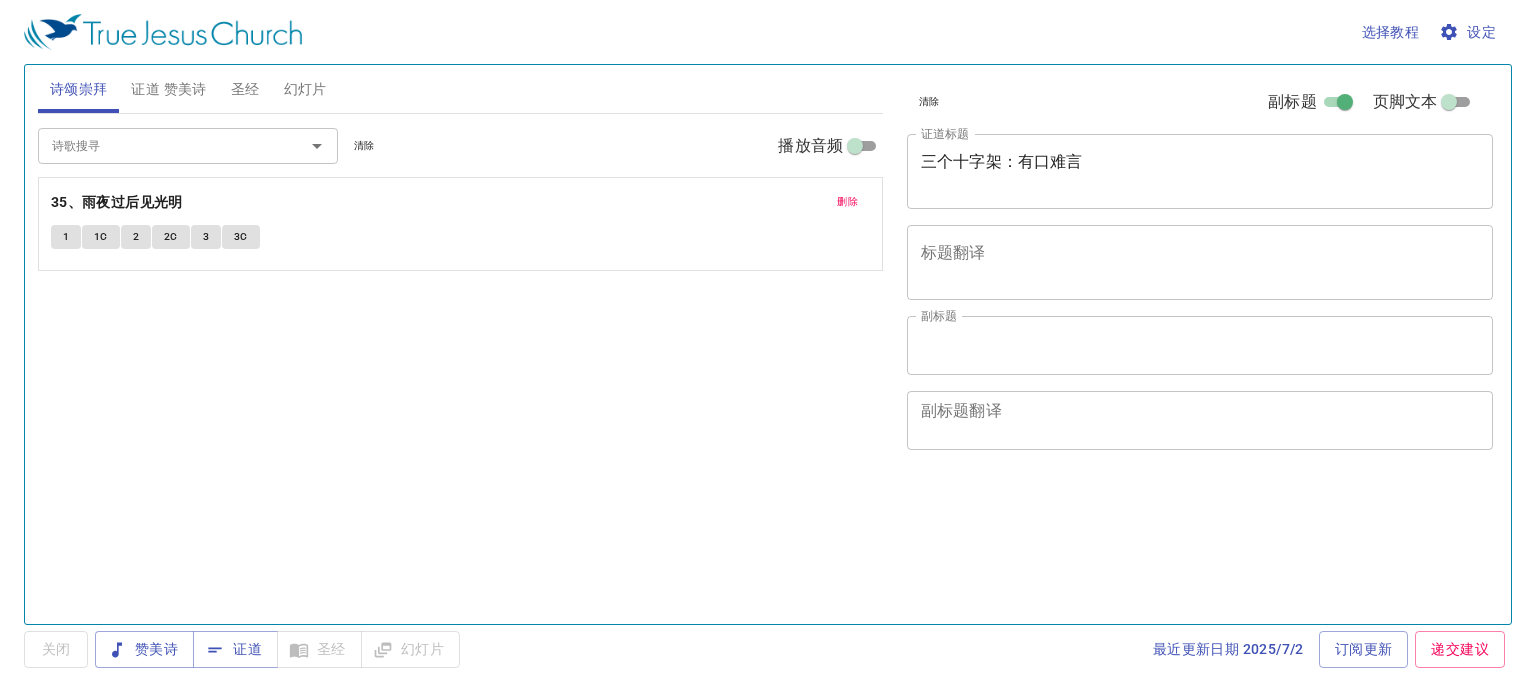 scroll, scrollTop: 0, scrollLeft: 0, axis: both 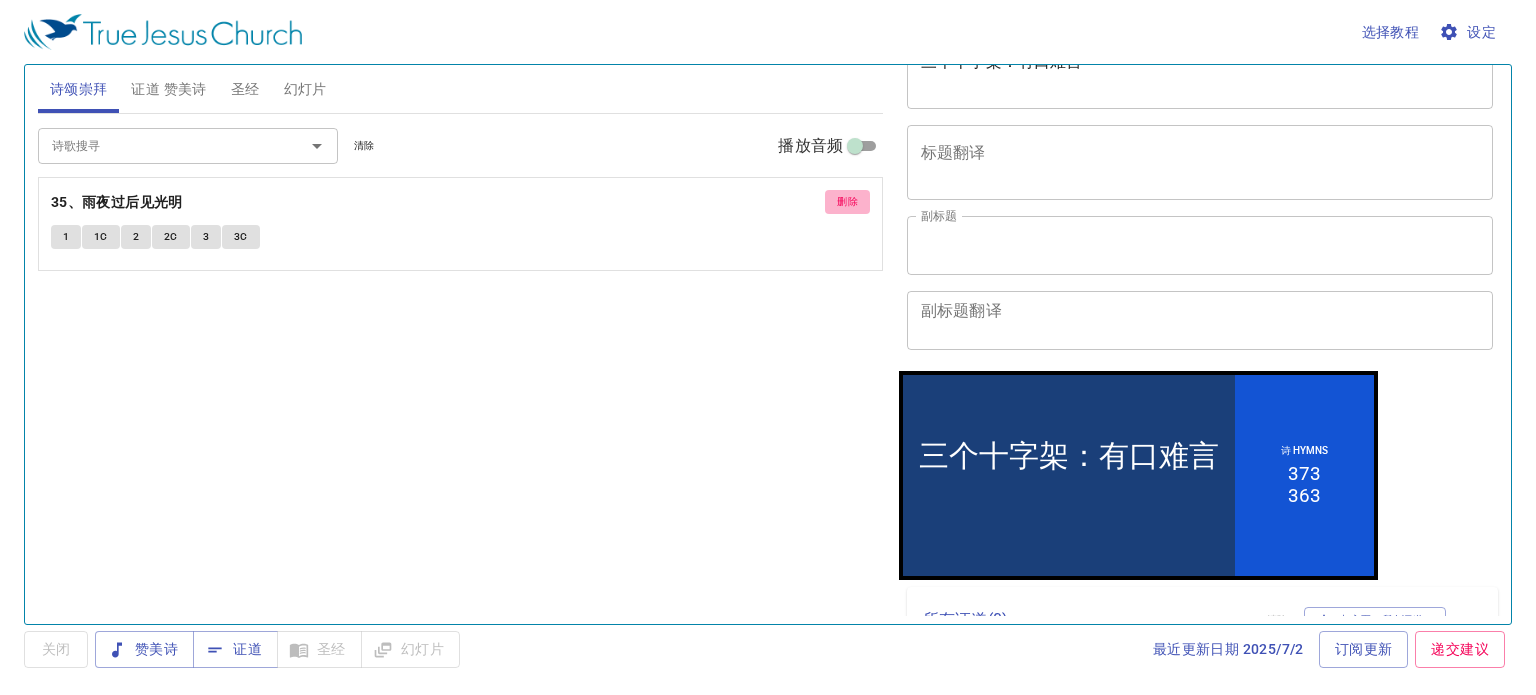 click on "删除" at bounding box center [847, 202] 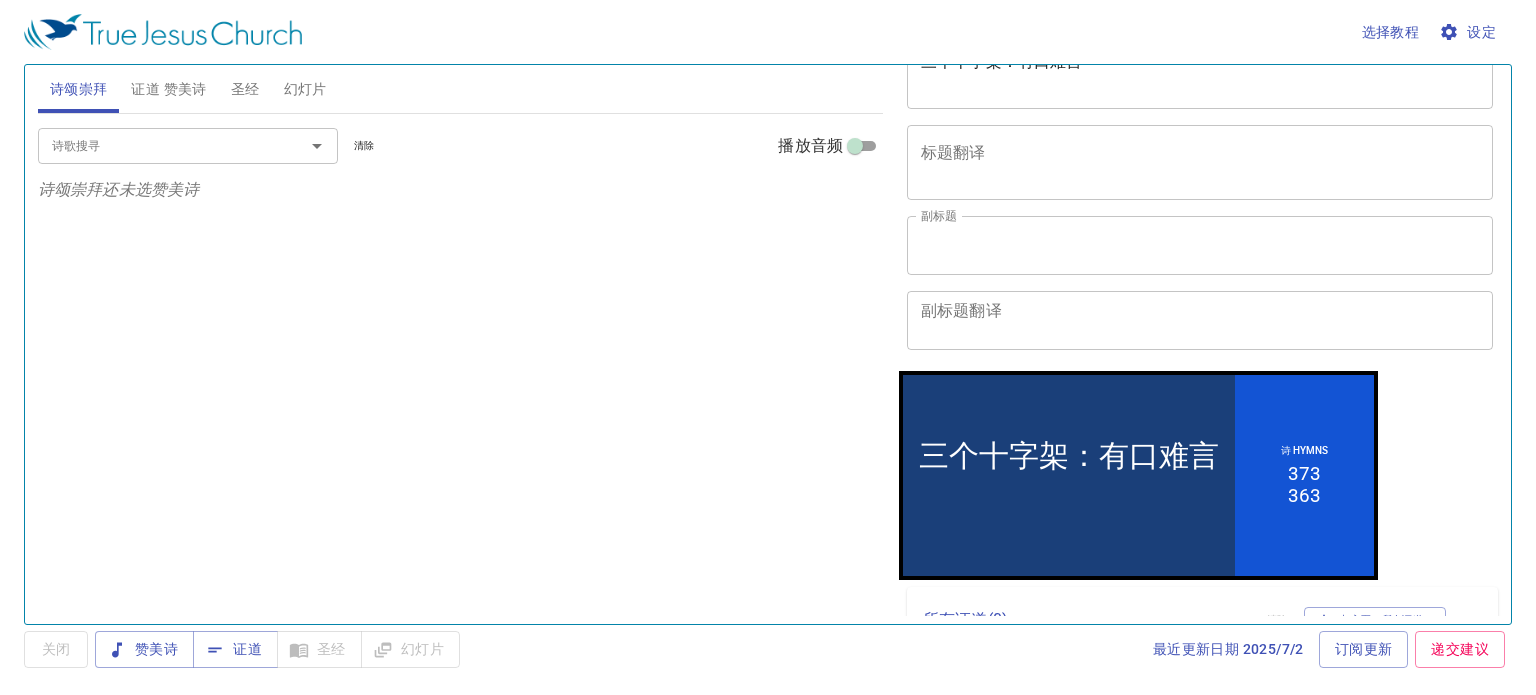 click on "证道 赞美诗" at bounding box center [168, 89] 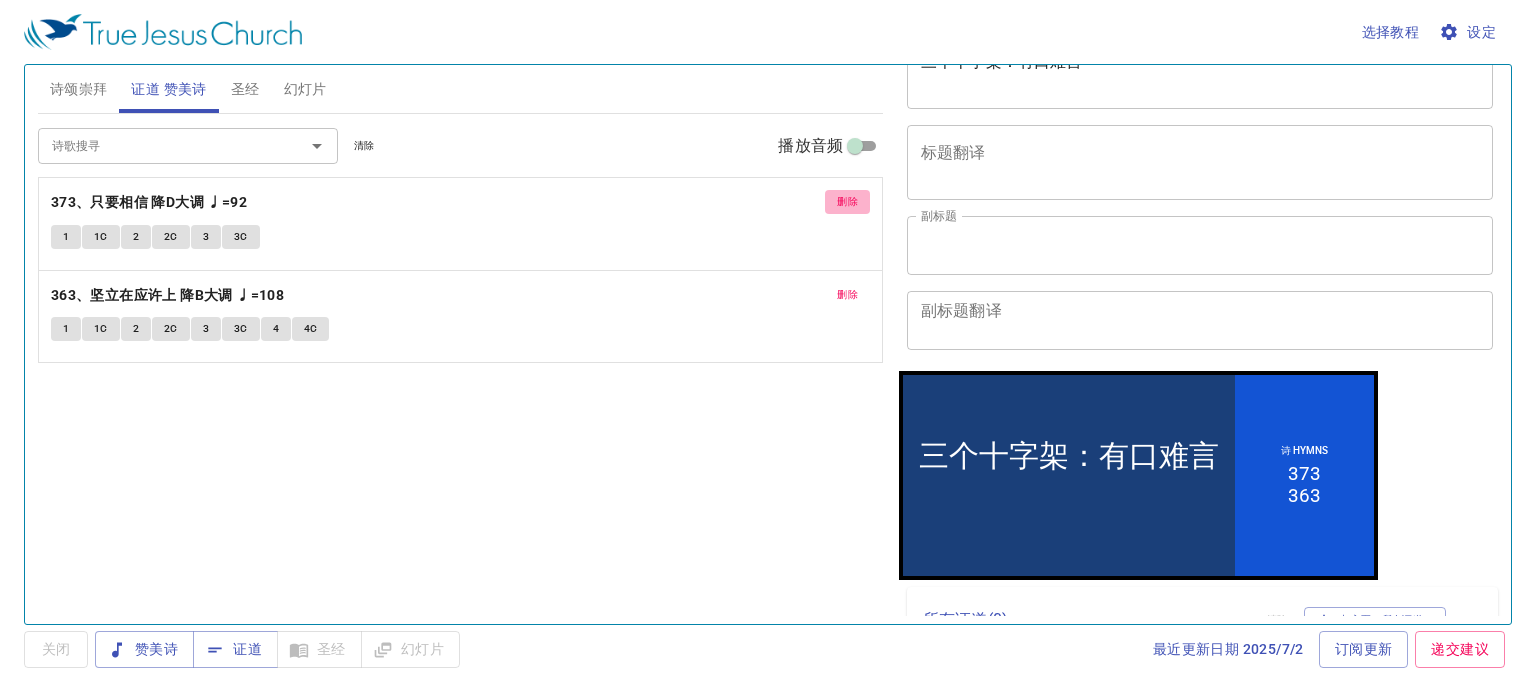 click on "删除" at bounding box center (847, 202) 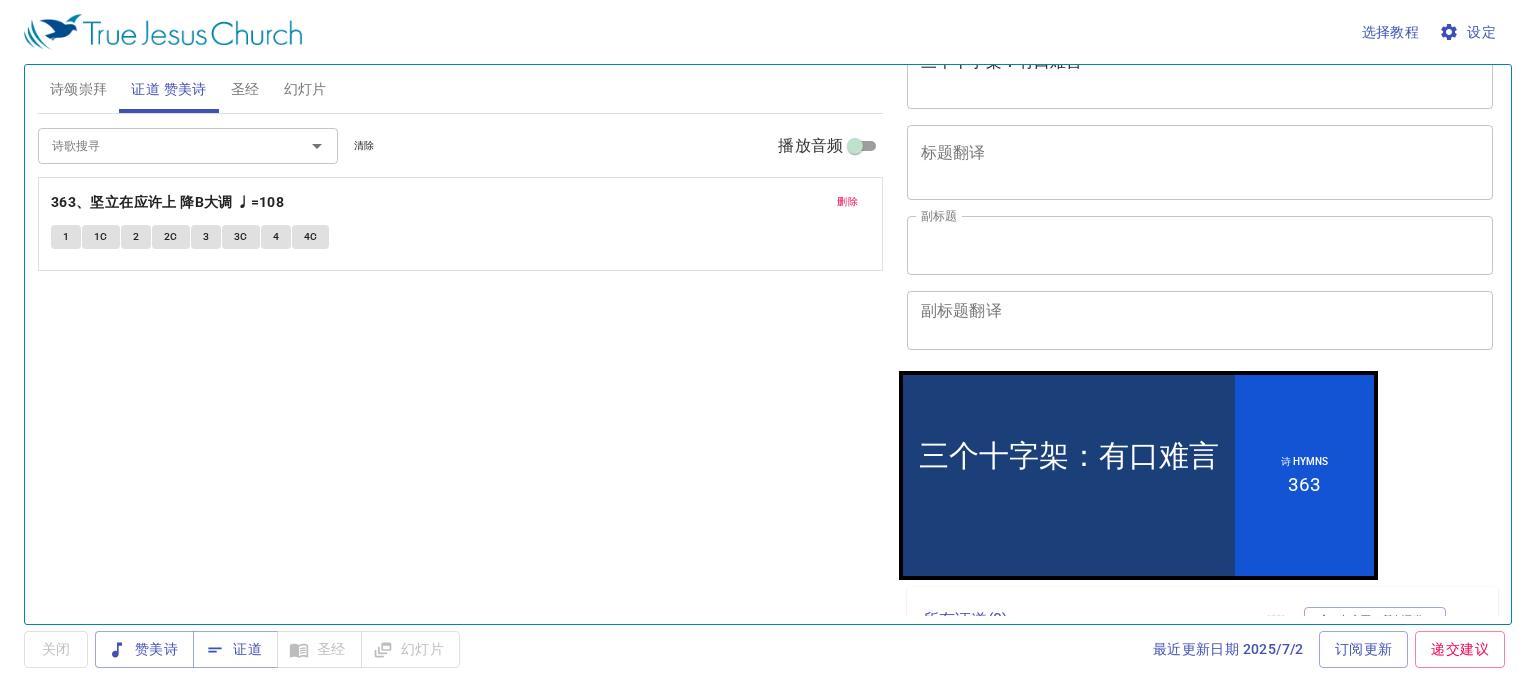click on "删除" at bounding box center [847, 202] 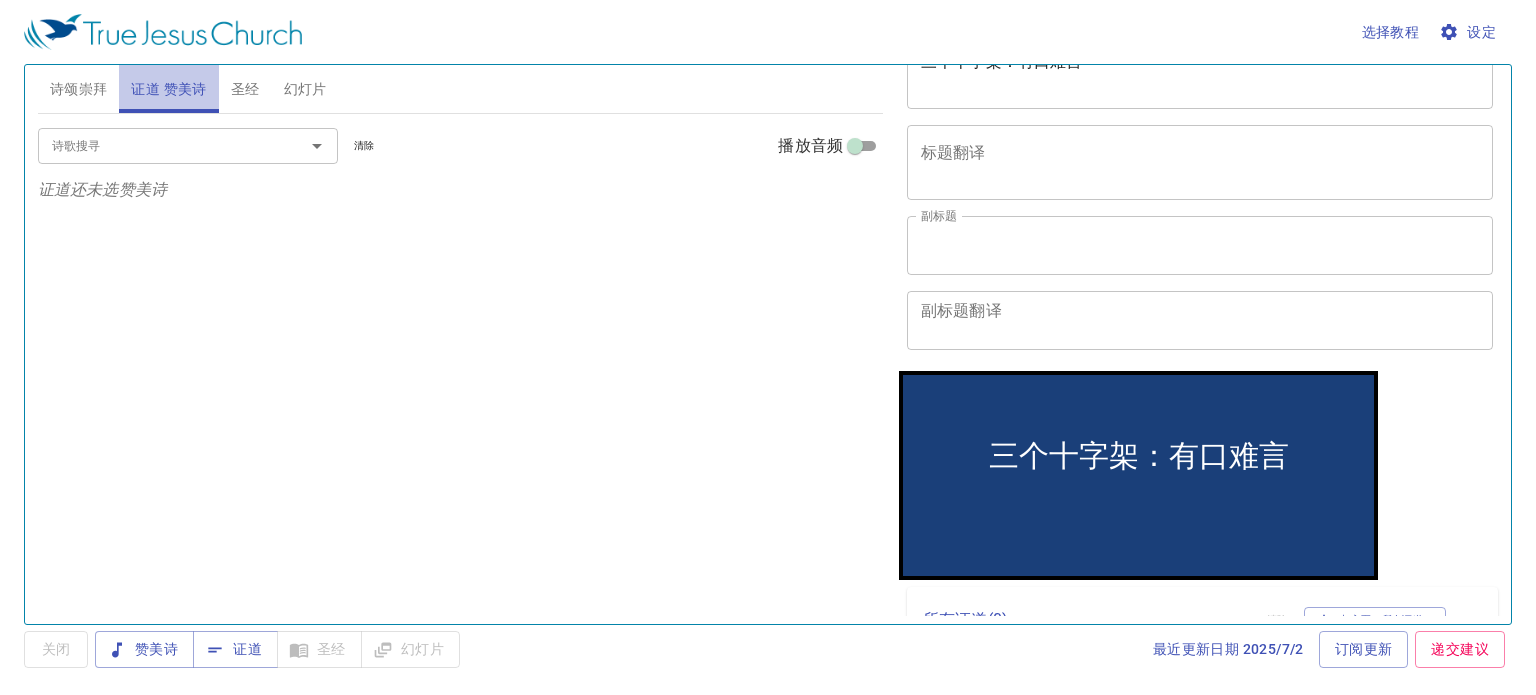 click on "证道 赞美诗" at bounding box center [168, 89] 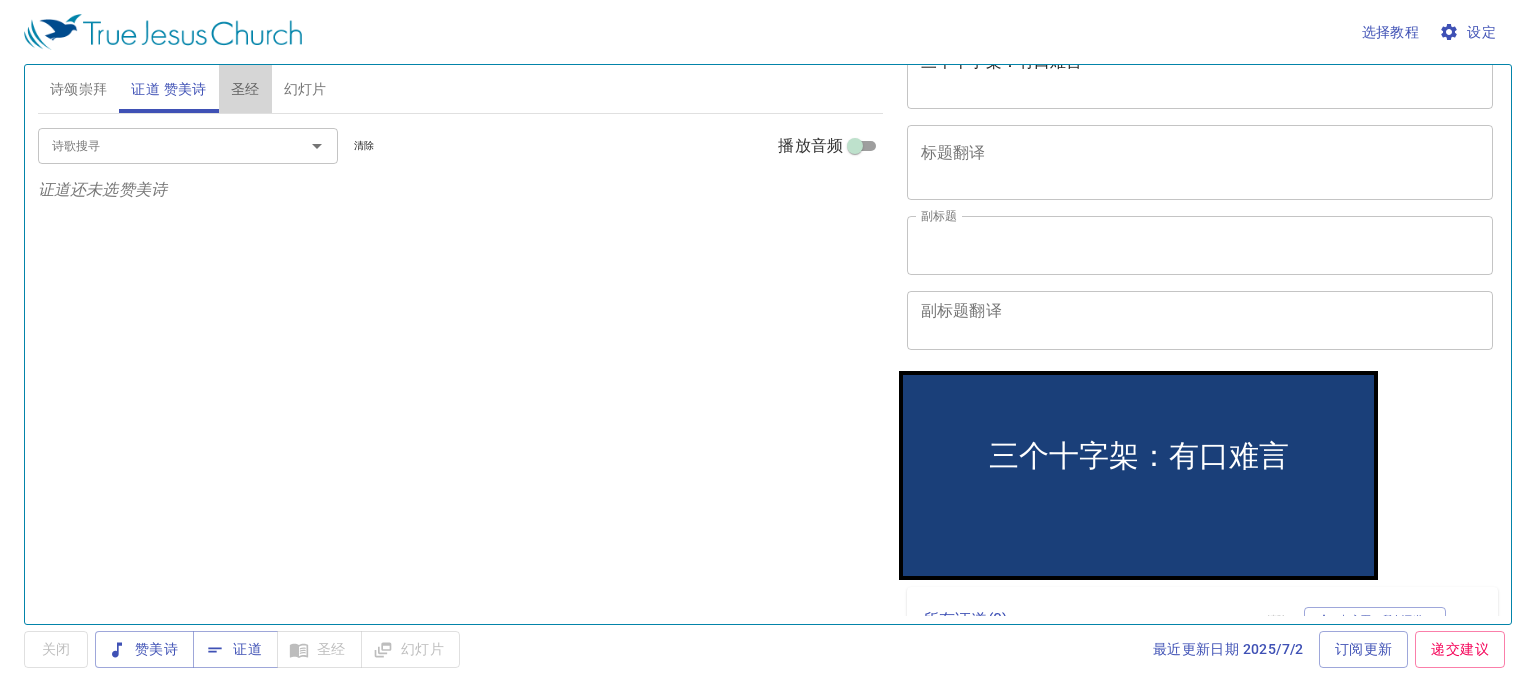 click on "圣经" at bounding box center [245, 89] 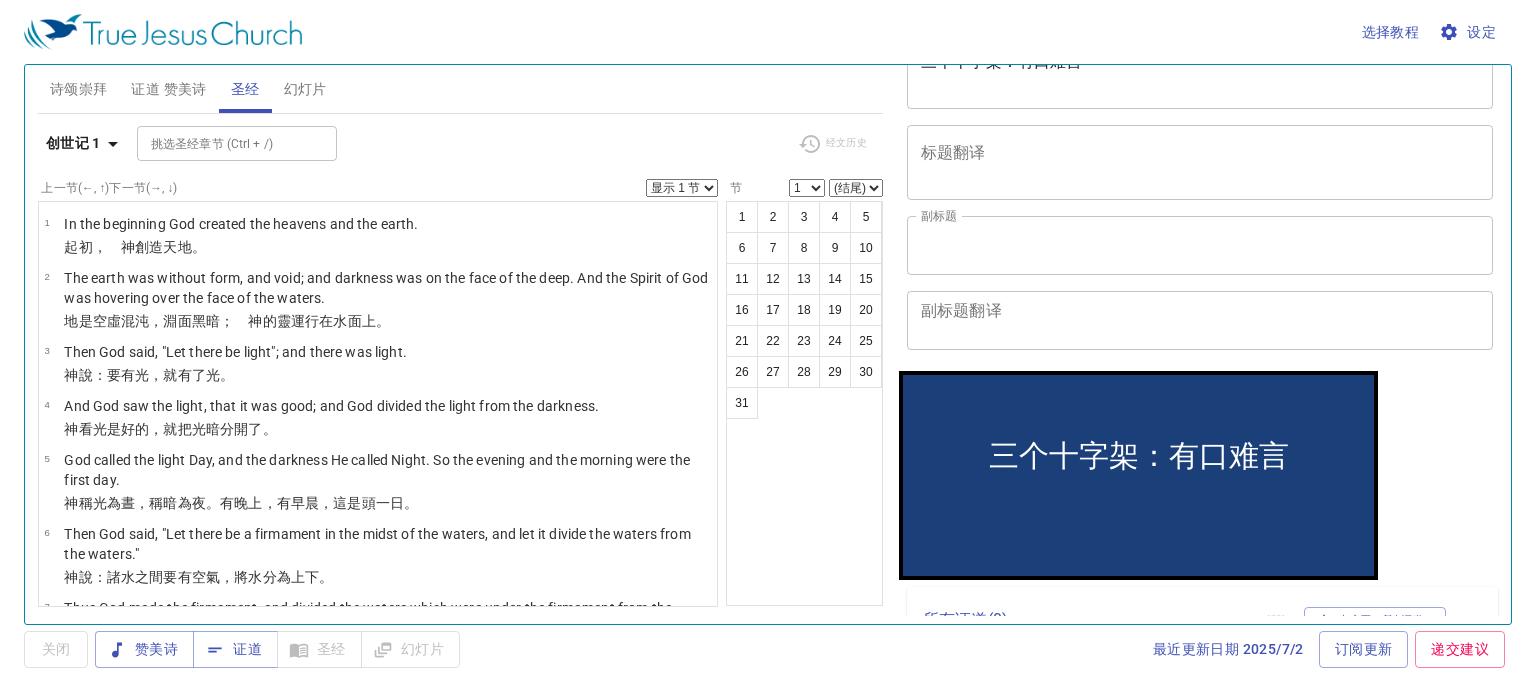 click on "证道 赞美诗" at bounding box center (168, 89) 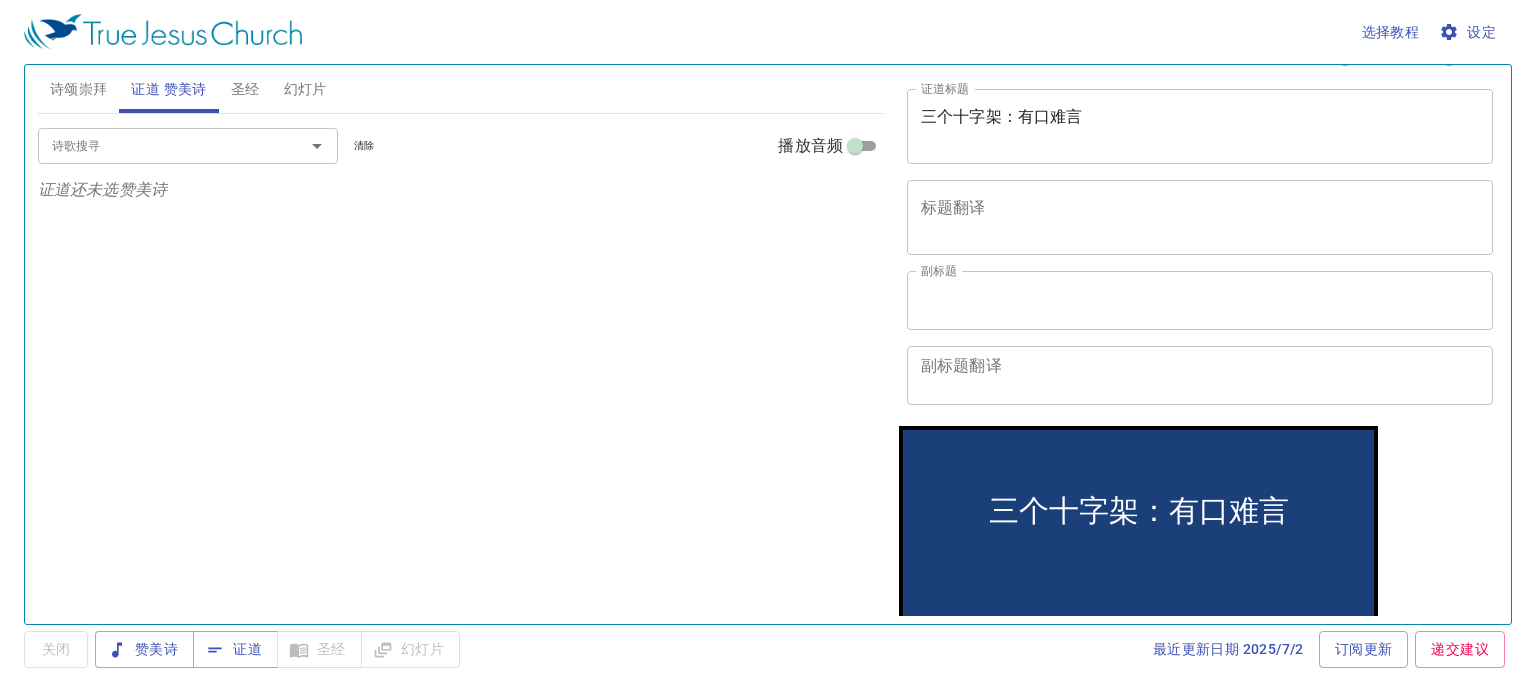 scroll, scrollTop: 0, scrollLeft: 0, axis: both 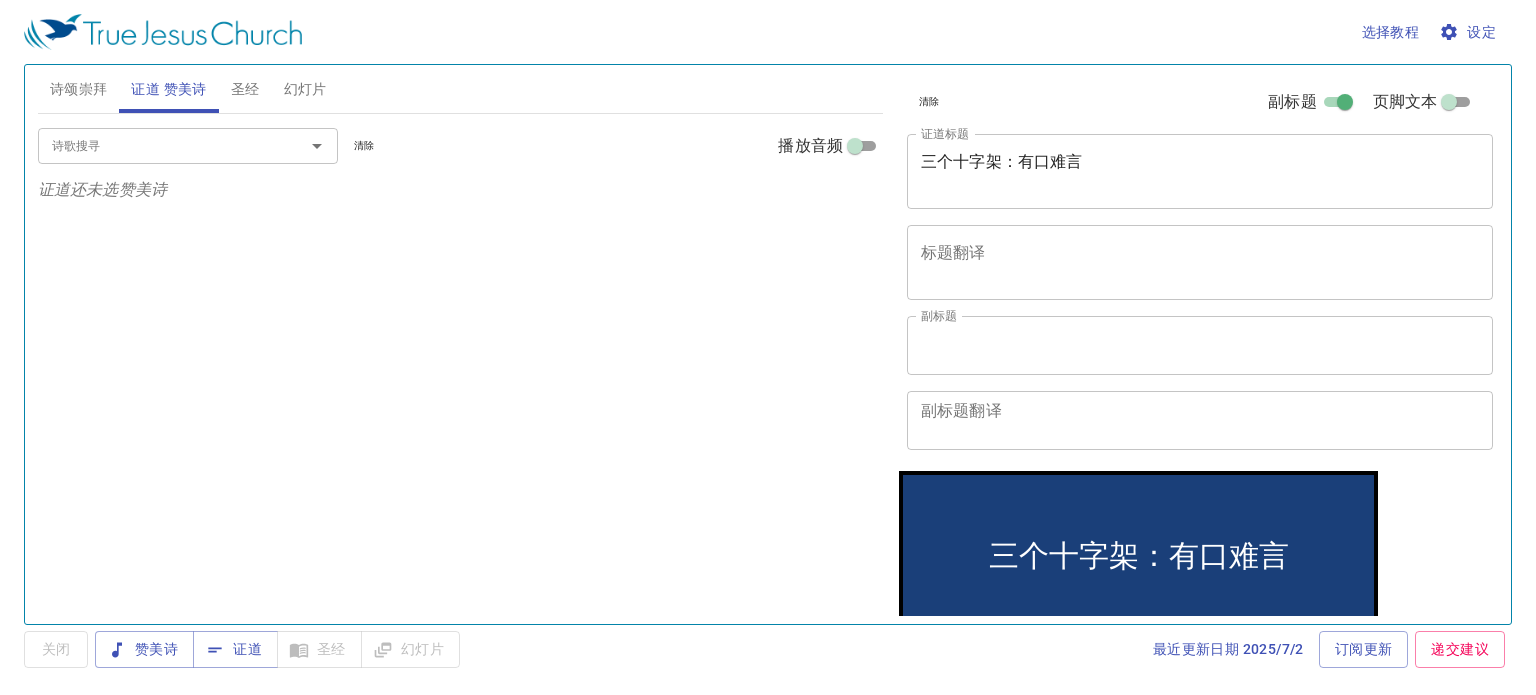 click on "清除 副标题 页脚文本" at bounding box center (1192, 102) 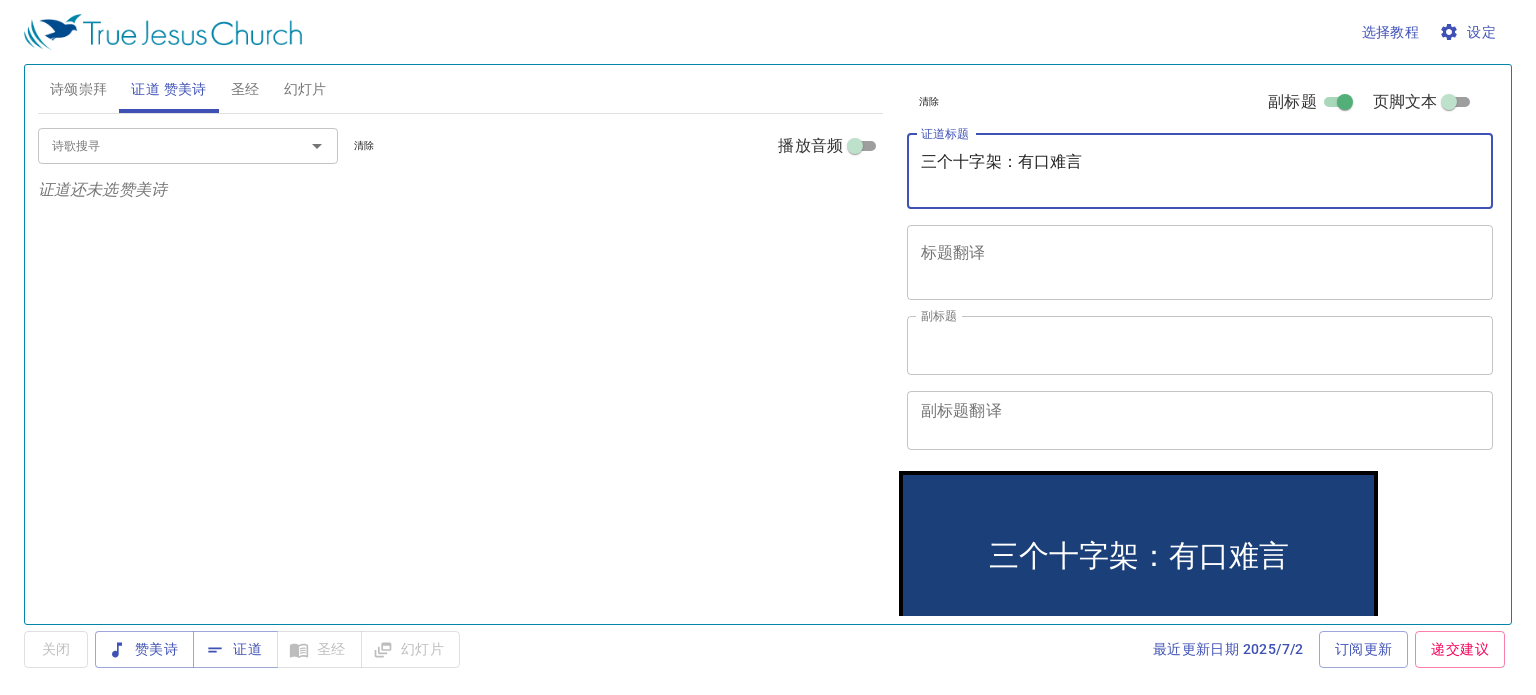 drag, startPoint x: 1160, startPoint y: 153, endPoint x: 1148, endPoint y: 162, distance: 15 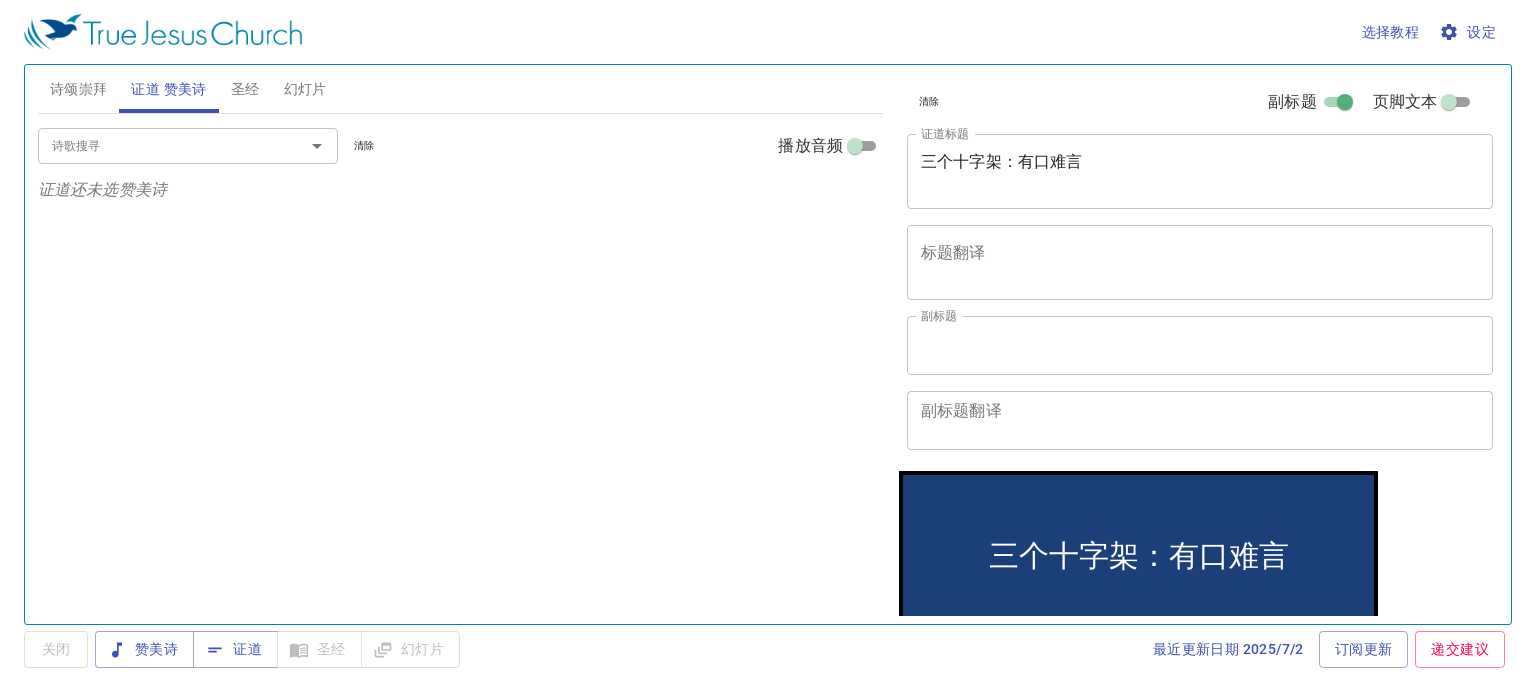 click on "三个十字架：有口难言" at bounding box center [1200, 171] 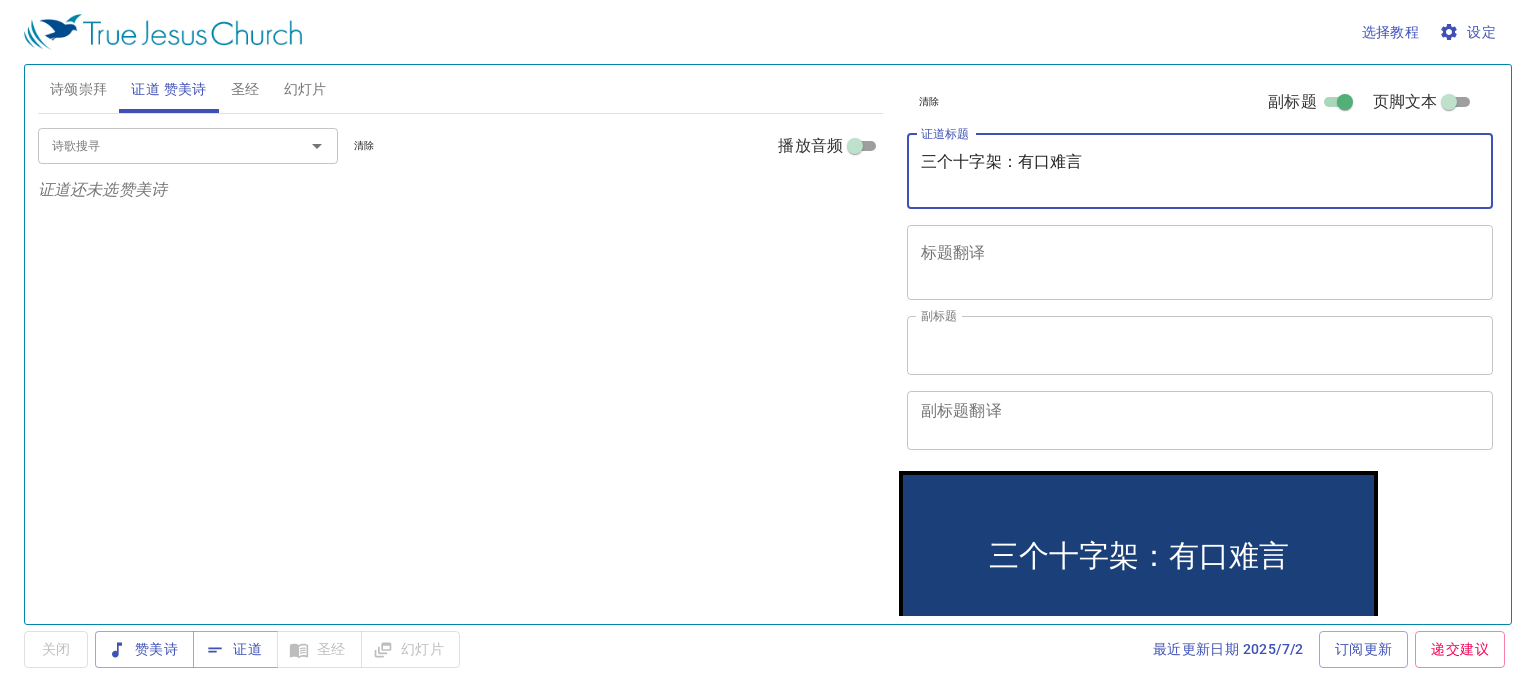 click on "三个十字架：有口难言" at bounding box center (1200, 171) 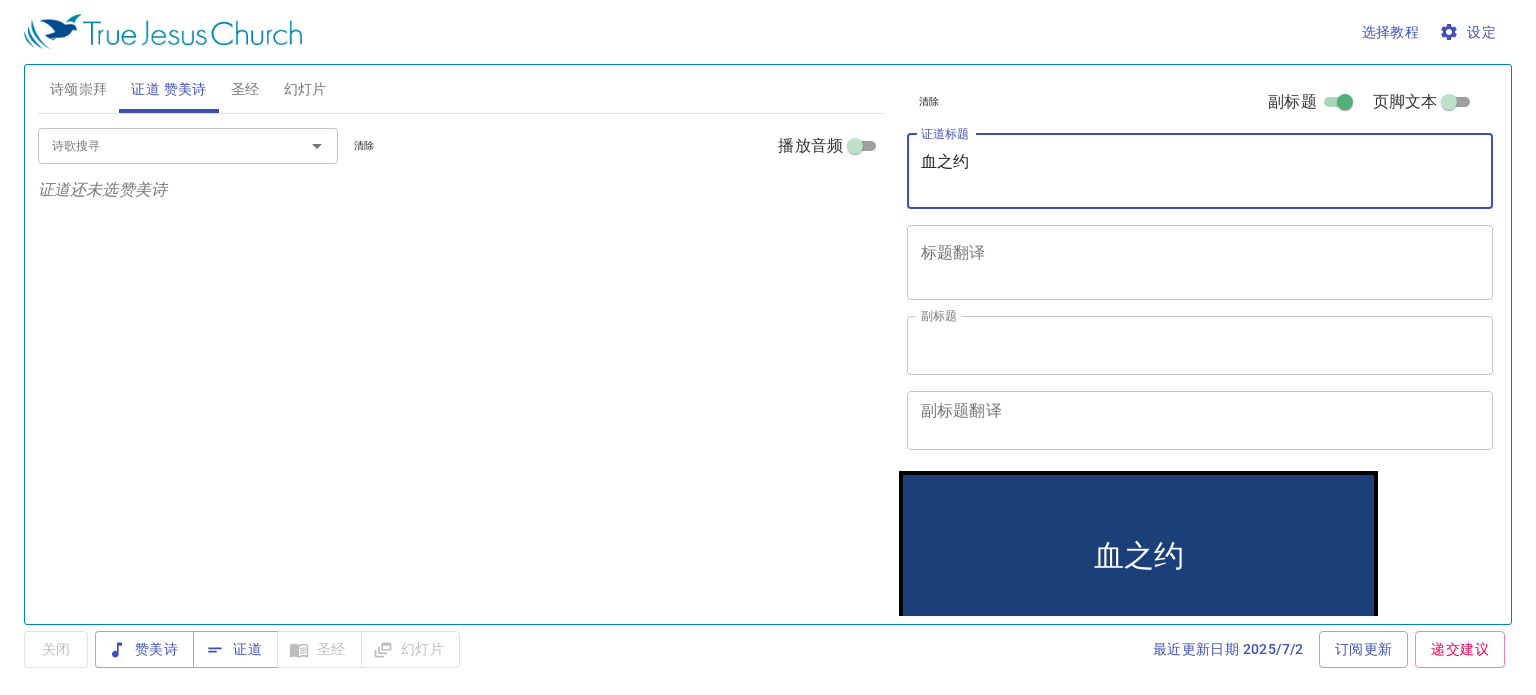 type on "血之约" 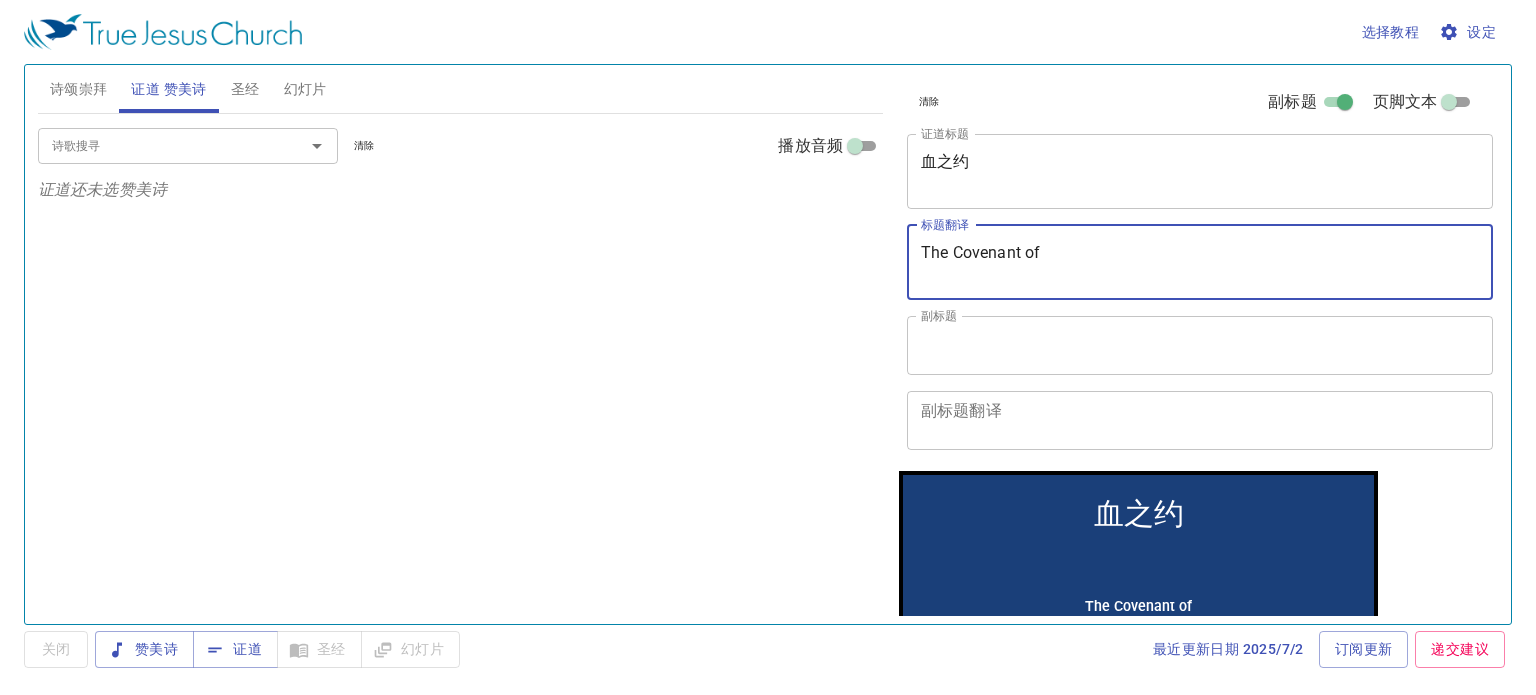 type on "The Covenant of" 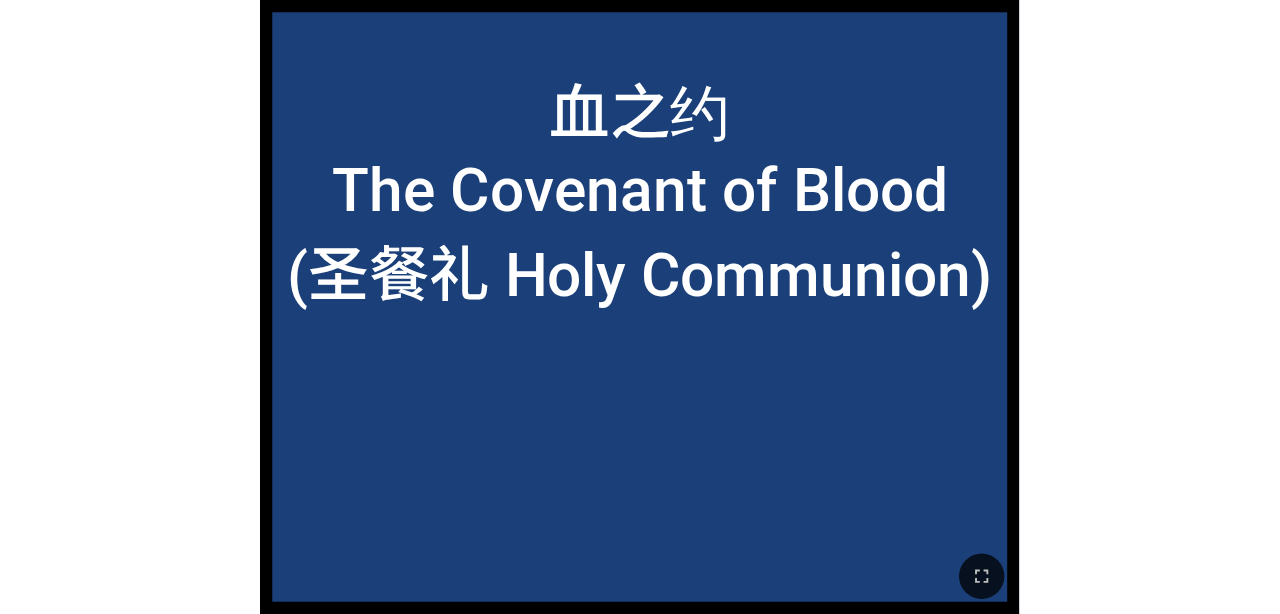 scroll, scrollTop: 0, scrollLeft: 0, axis: both 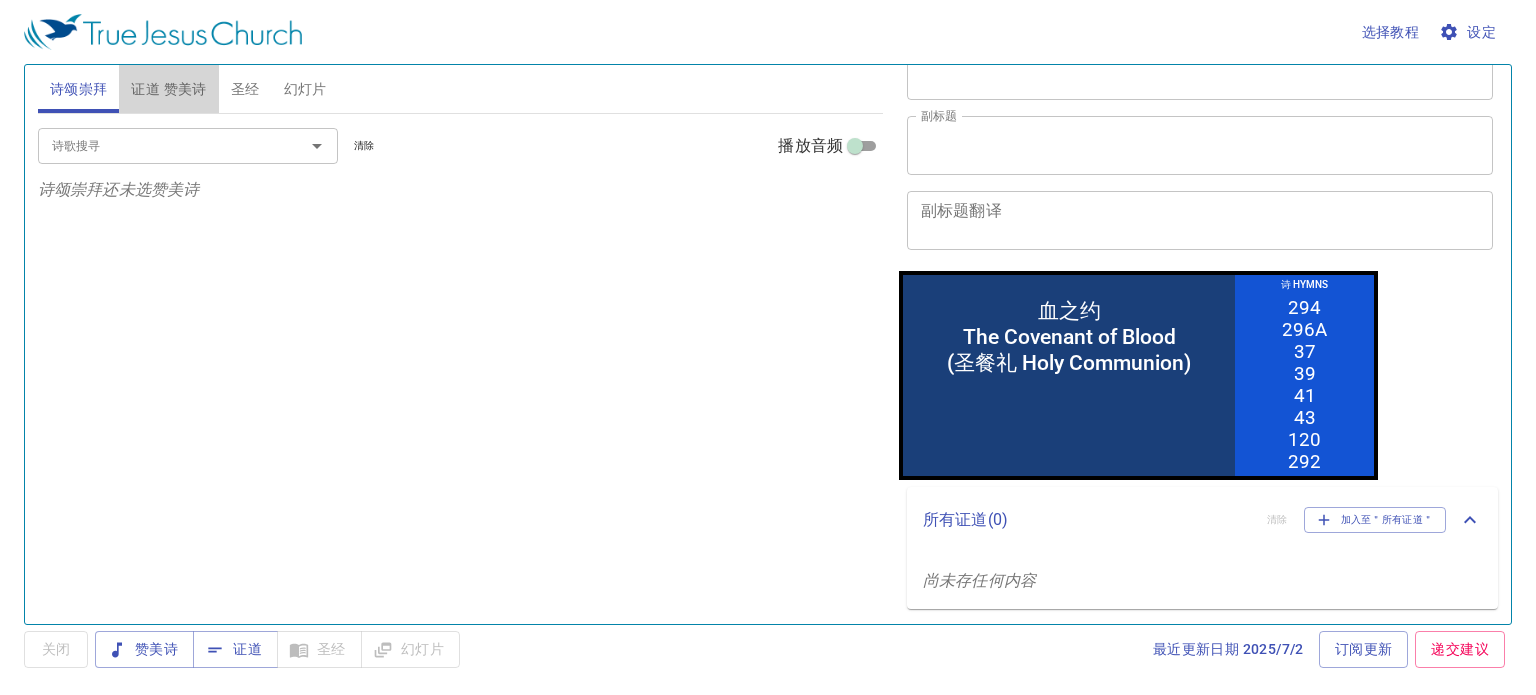 click on "证道 赞美诗" at bounding box center (168, 89) 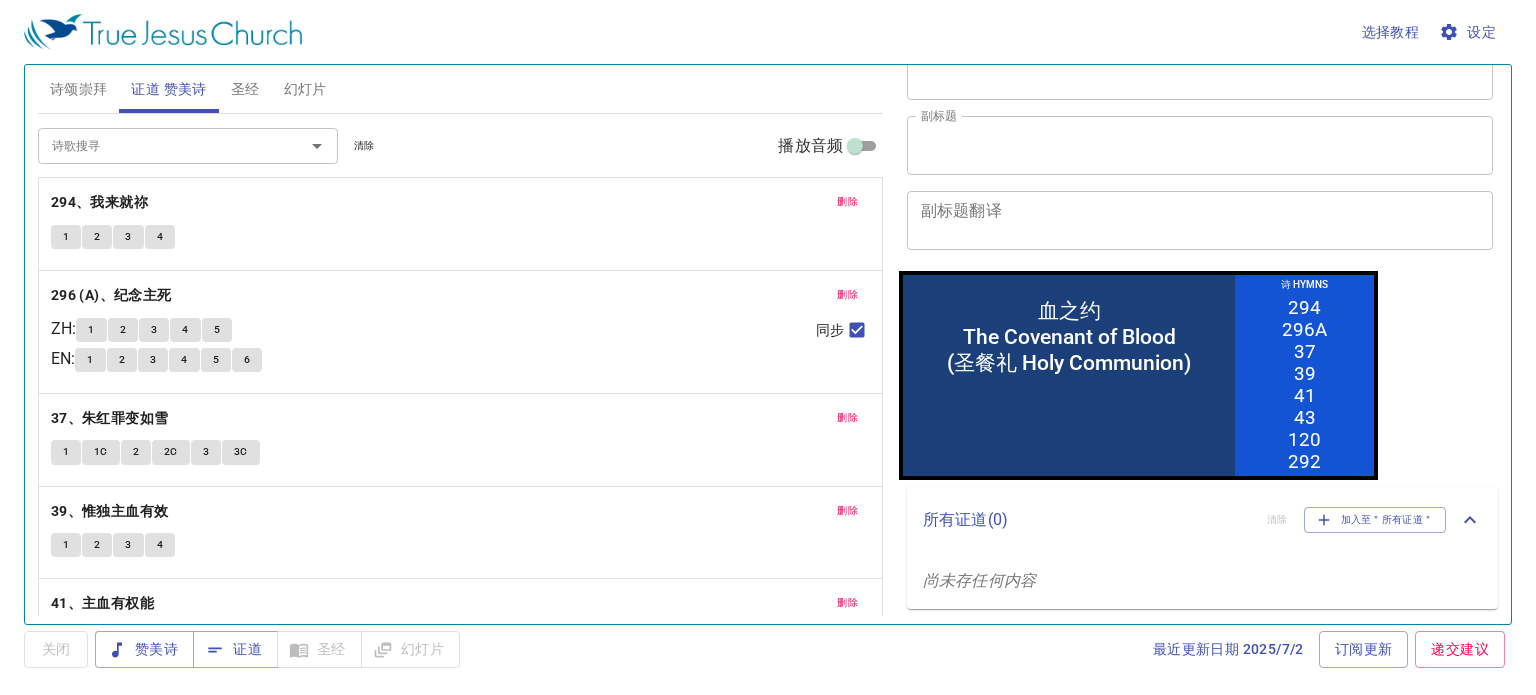 click on "圣经" at bounding box center [245, 89] 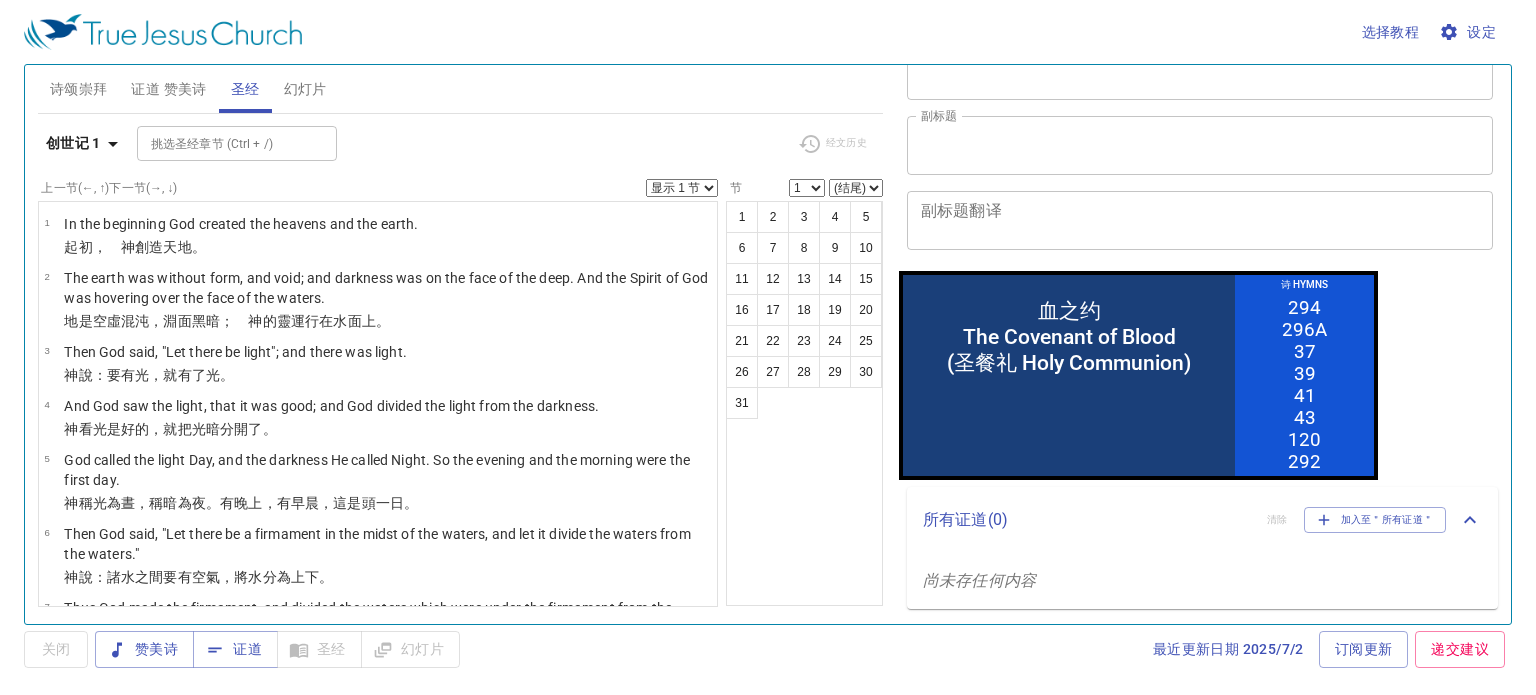 click on "关闭" at bounding box center [56, 649] 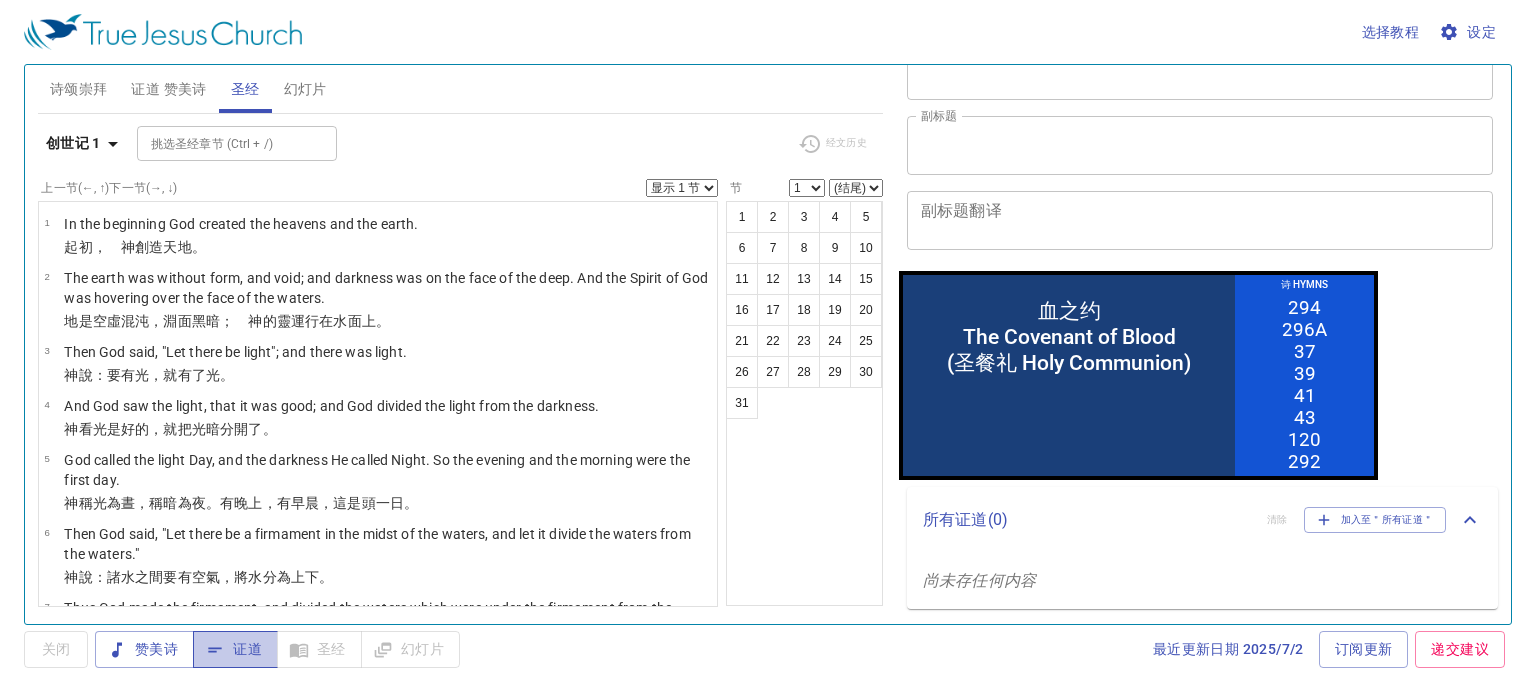 click on "证道" at bounding box center [235, 649] 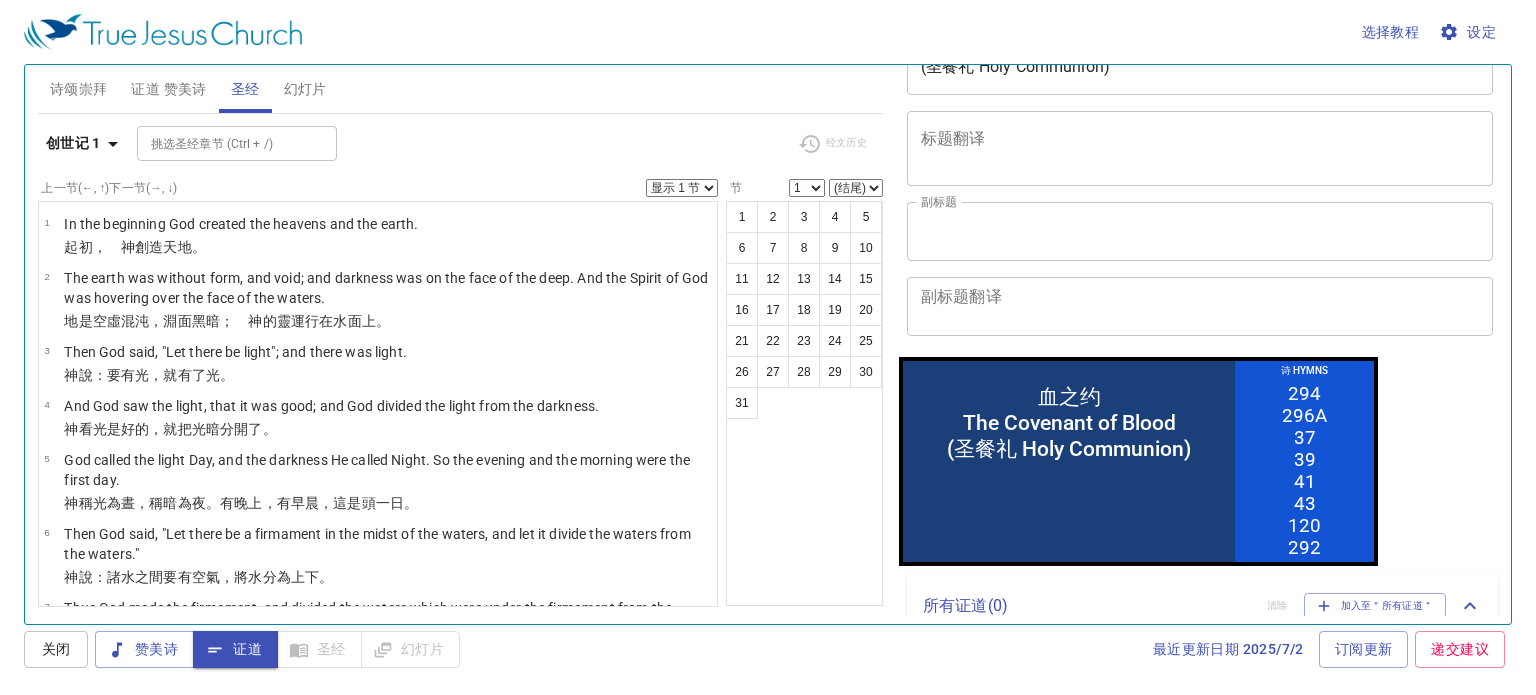 scroll, scrollTop: 0, scrollLeft: 0, axis: both 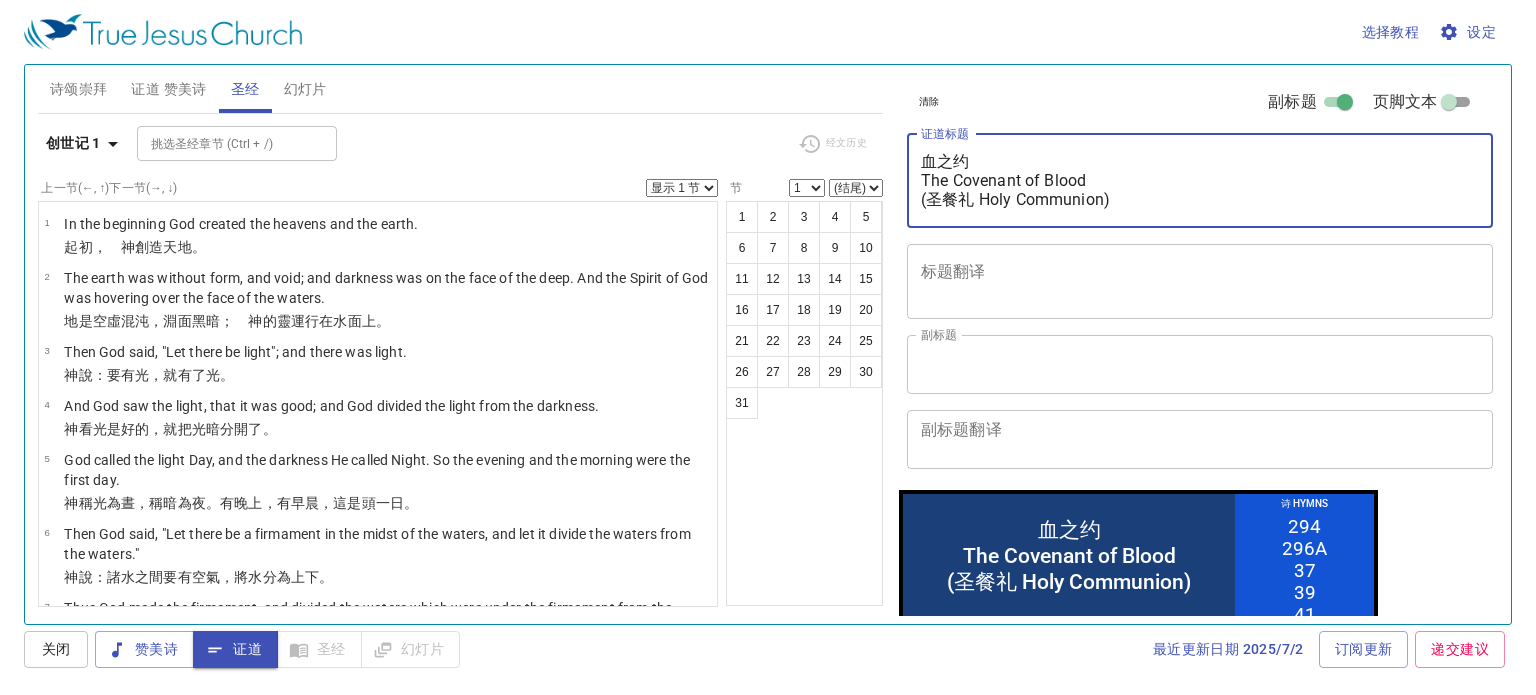 drag, startPoint x: 1132, startPoint y: 198, endPoint x: 919, endPoint y: 199, distance: 213.00235 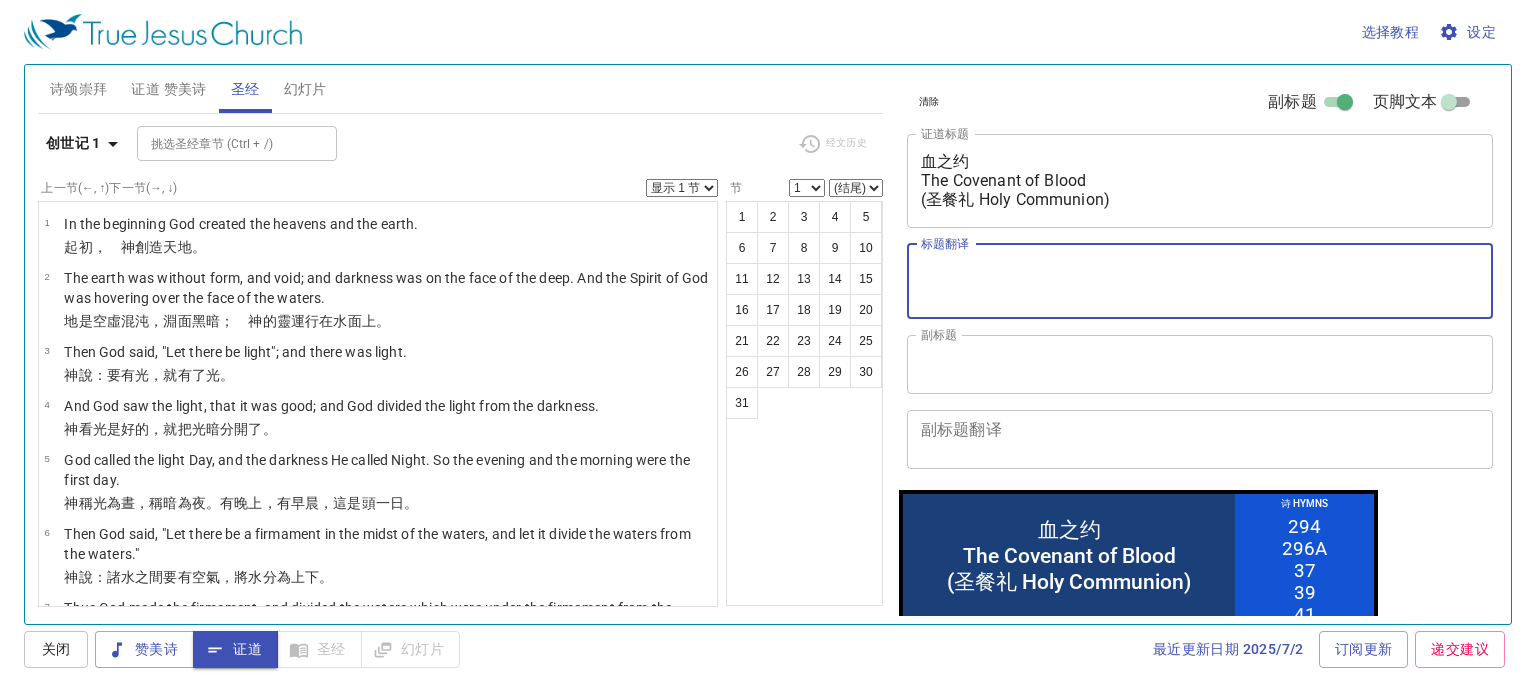 click on "标题翻译" at bounding box center (1200, 281) 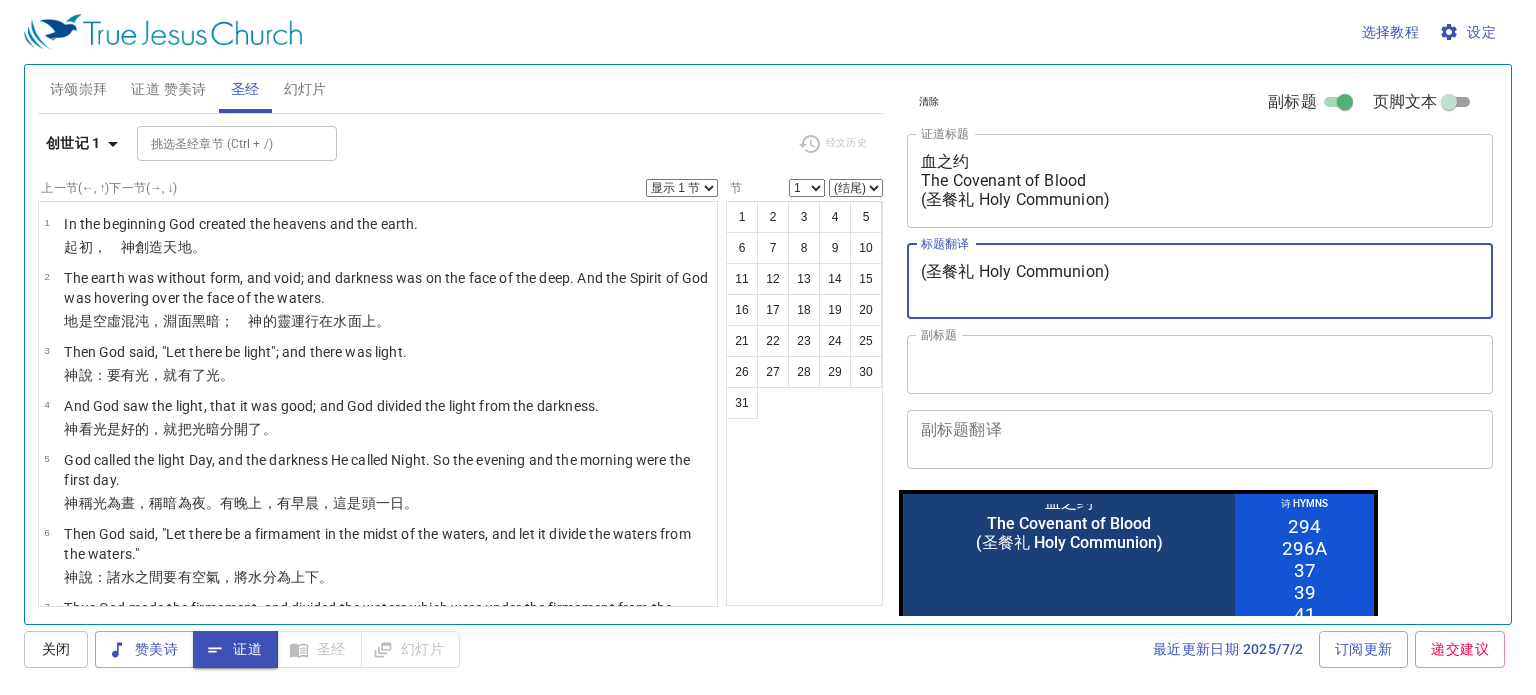 type on "(圣餐礼 Holy Communion)" 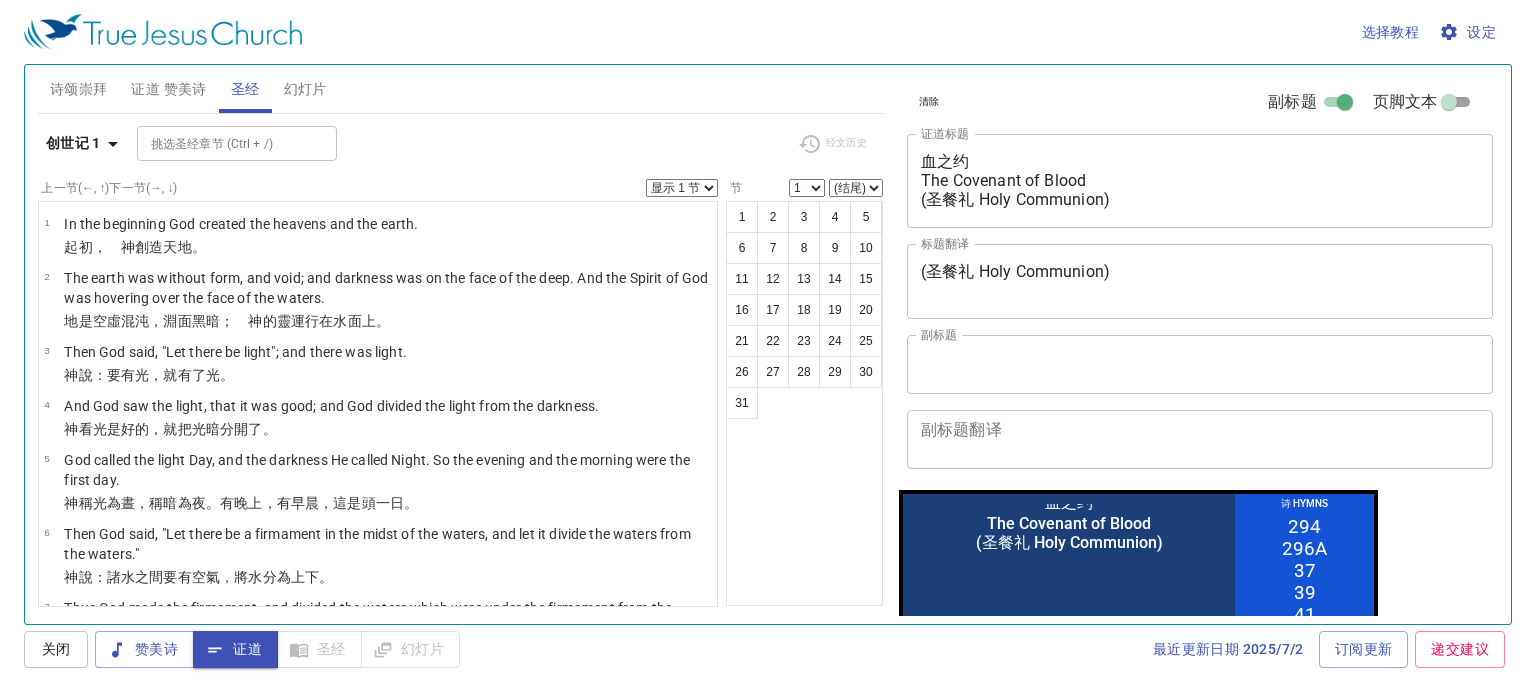 drag, startPoint x: 1140, startPoint y: 213, endPoint x: 928, endPoint y: 203, distance: 212.23572 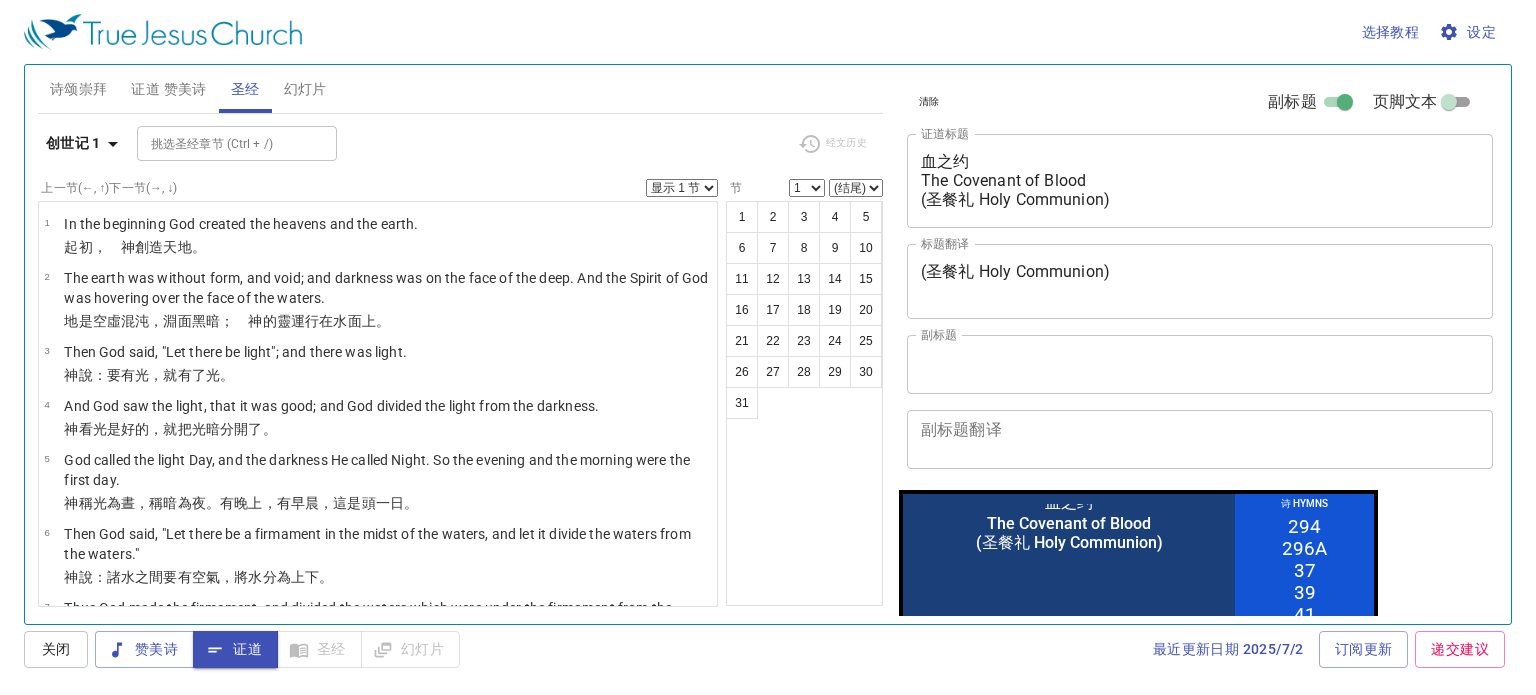 click on "血之约
The Covenant of Blood
(圣餐礼 Holy Communion) x 证道标题" at bounding box center [1200, 181] 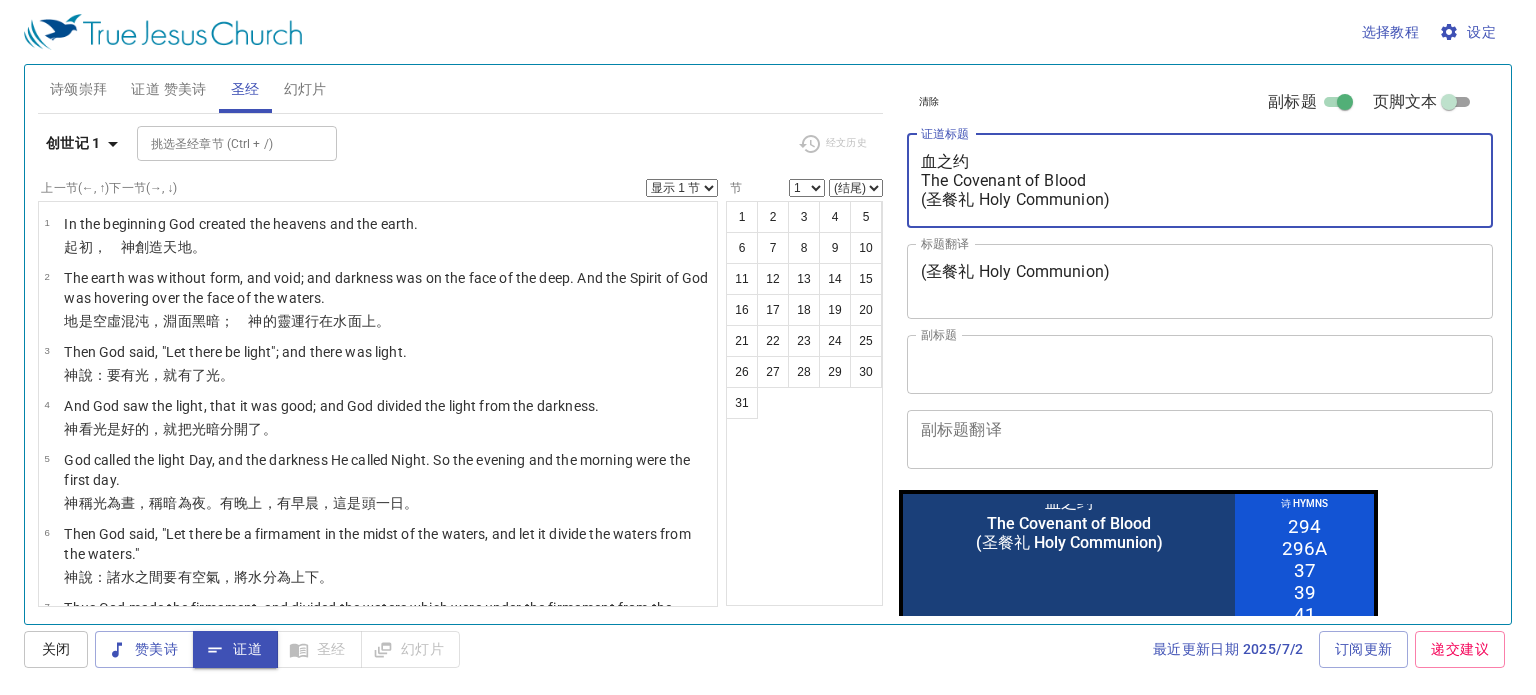 click on "血之约
The Covenant of Blood
(圣餐礼 Holy Communion)" at bounding box center [1200, 180] 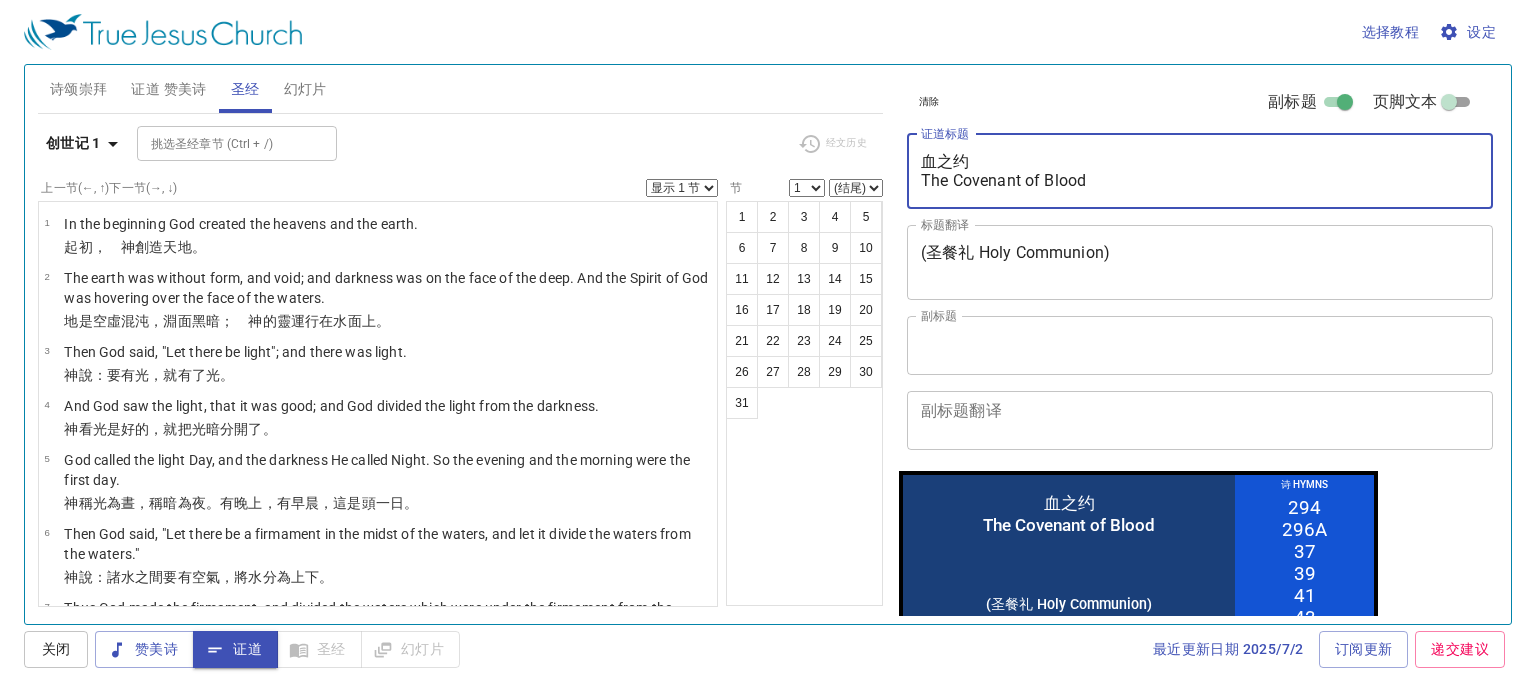 click on "证道" at bounding box center [235, 649] 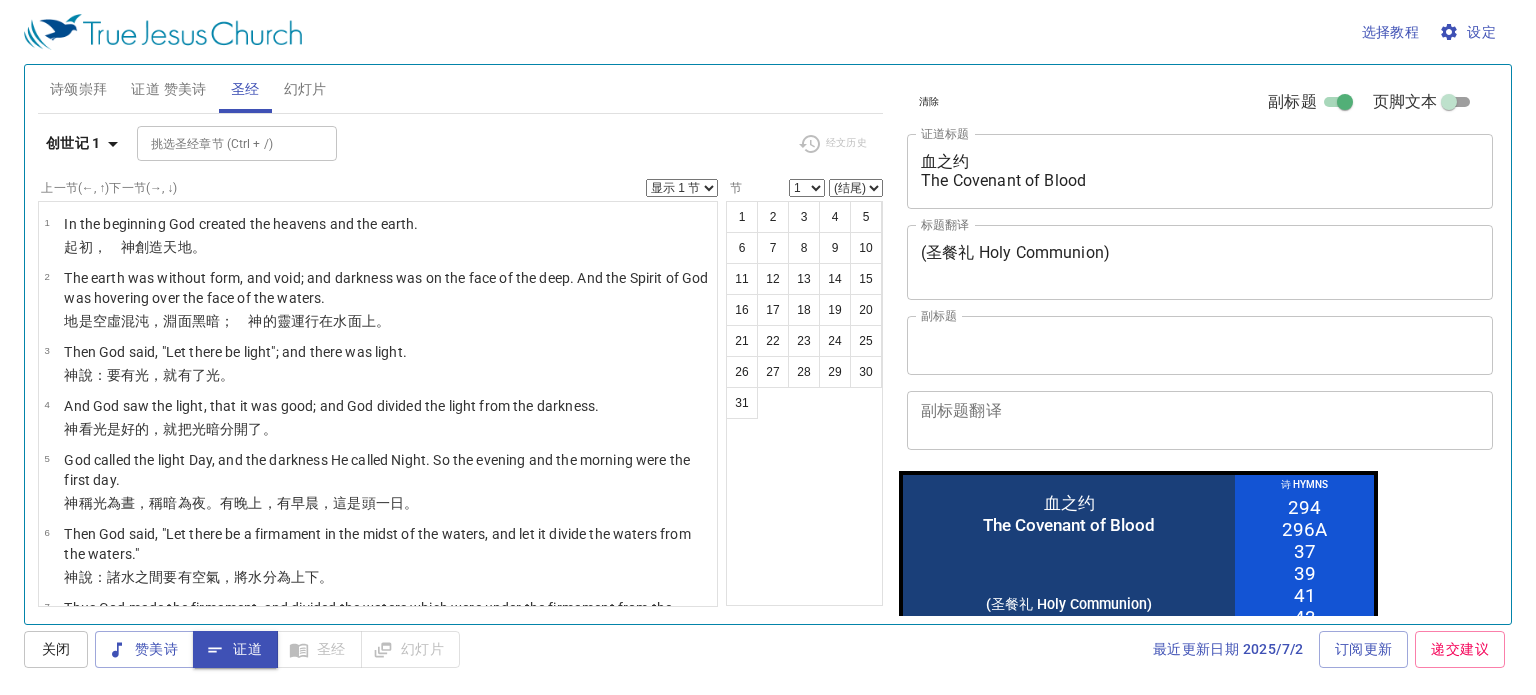 click on "证道" at bounding box center (235, 649) 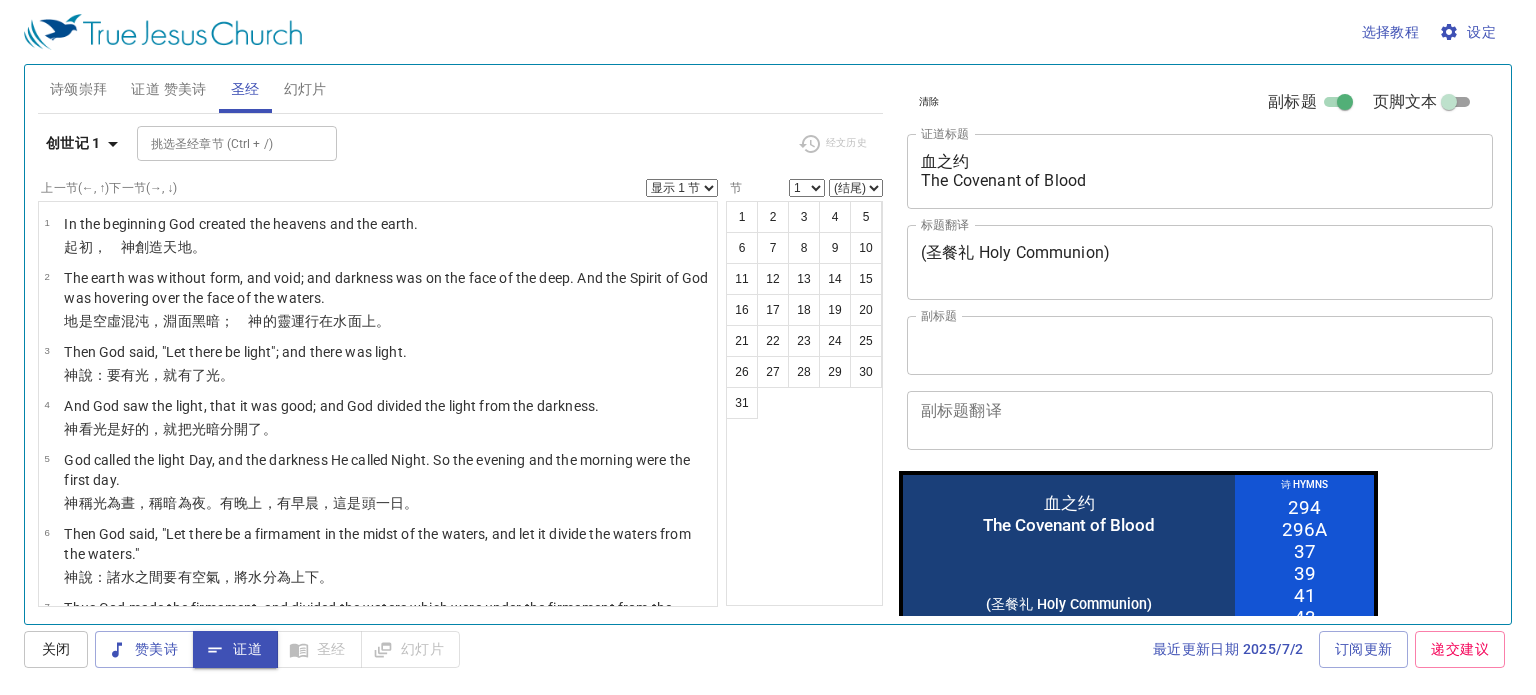 click on "证道" at bounding box center [235, 649] 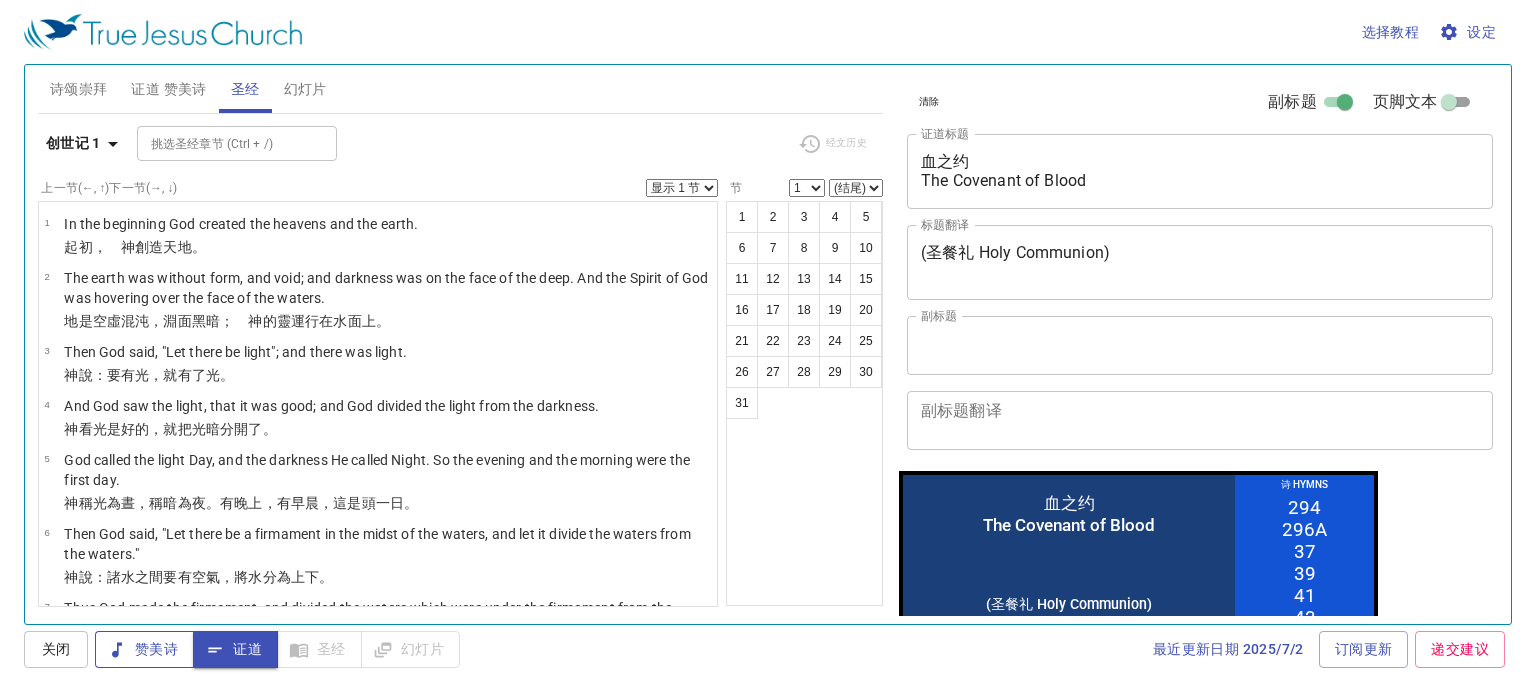 click on "赞美诗" at bounding box center [144, 649] 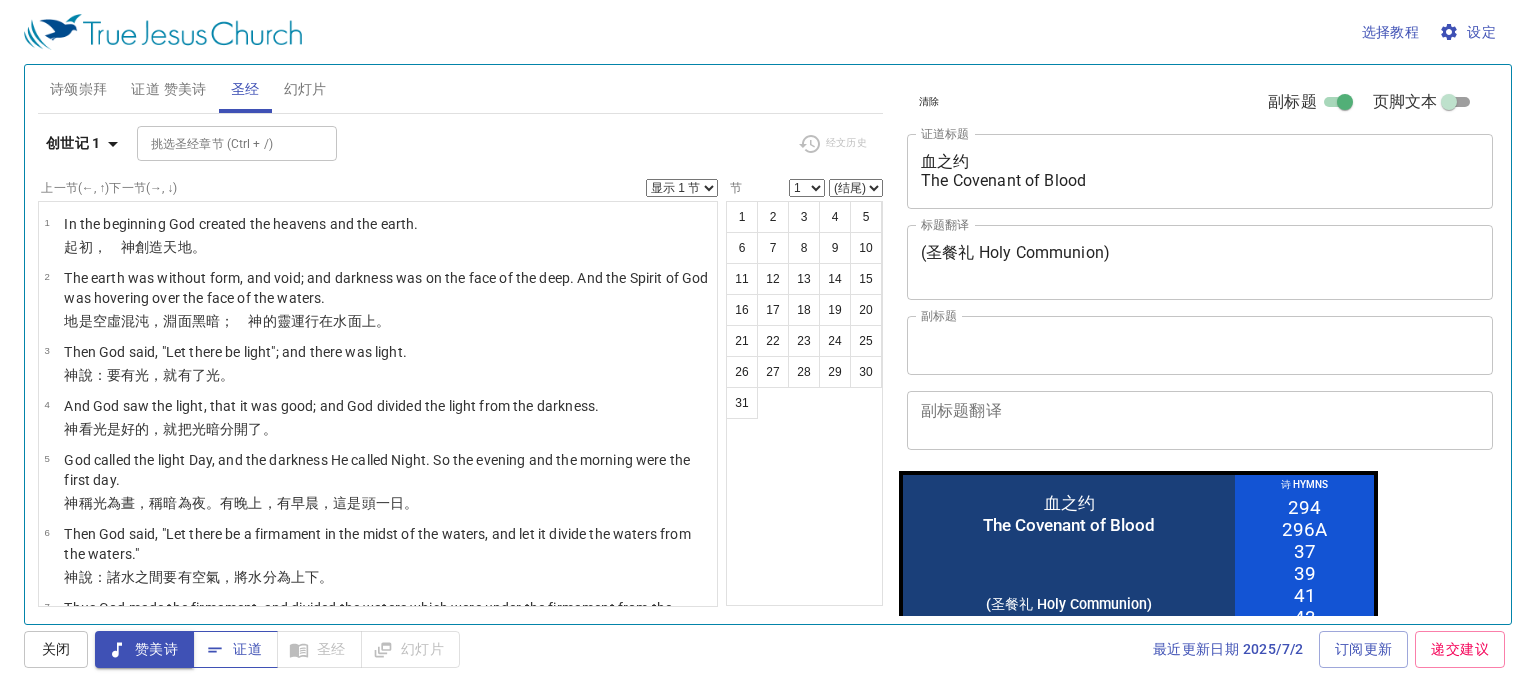 click 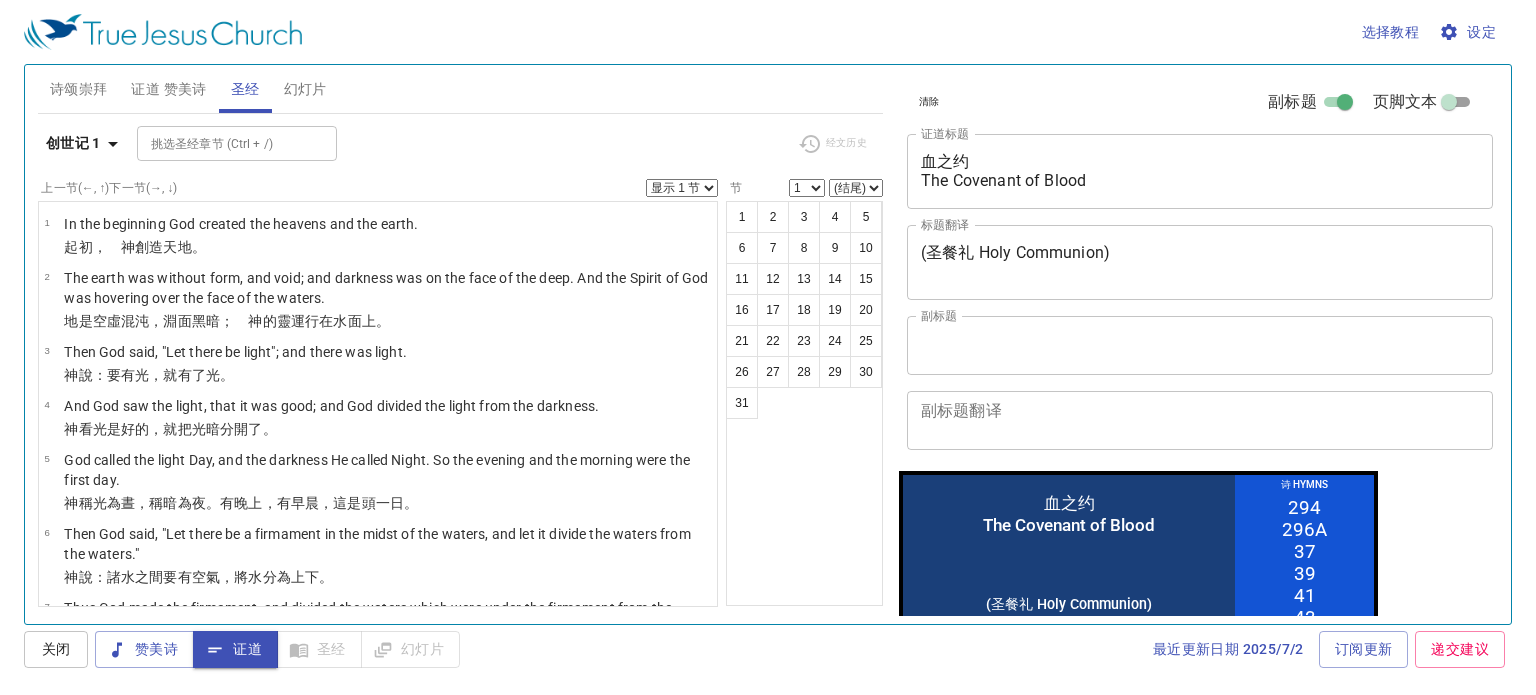 click on "关闭" at bounding box center (56, 649) 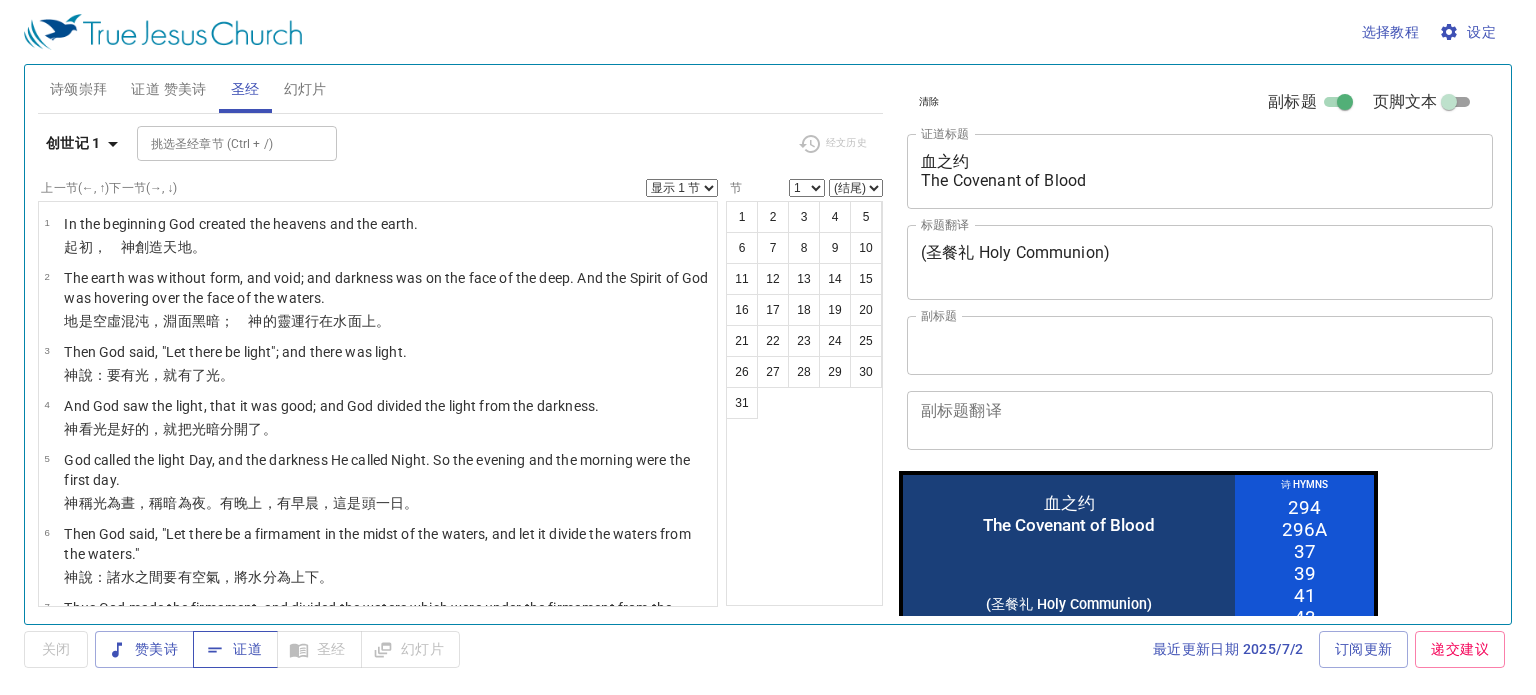 click on "证道" at bounding box center (235, 649) 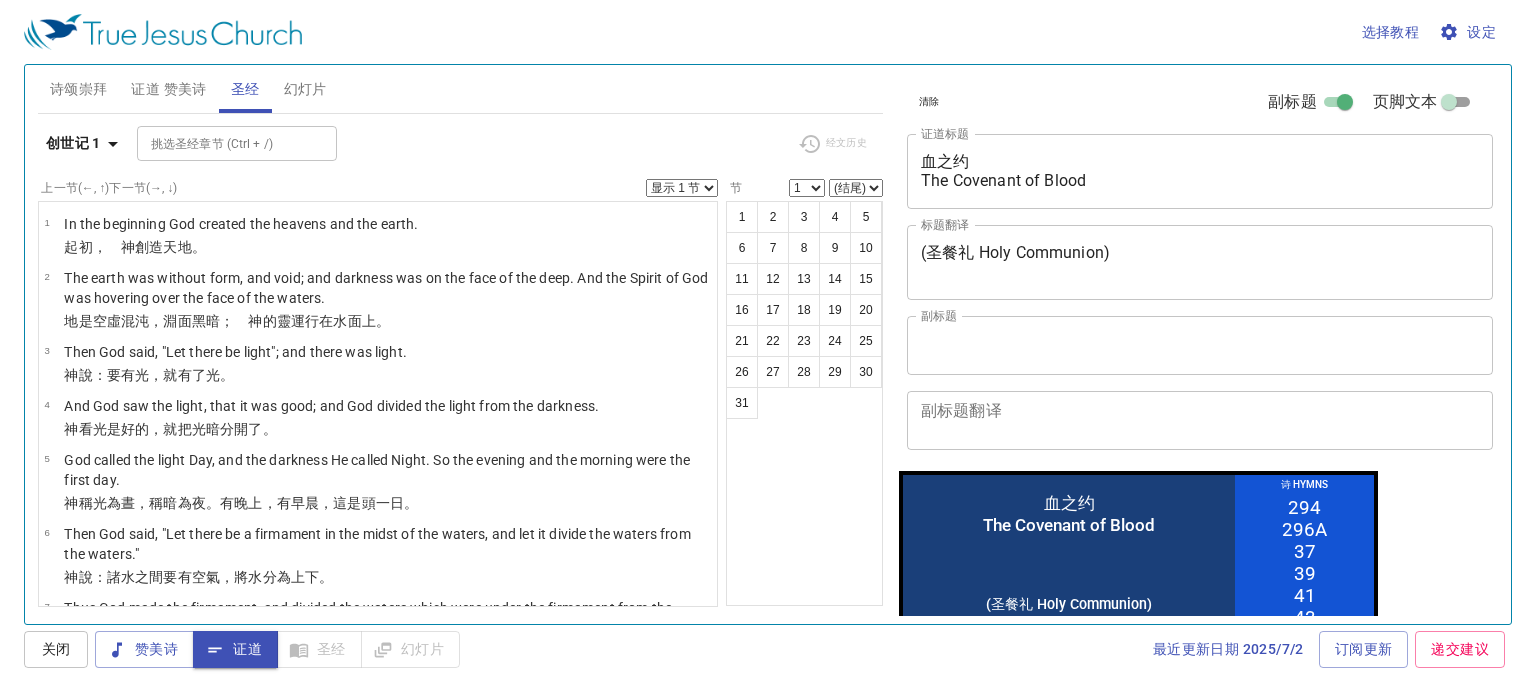 click on "(圣餐礼 Holy Communion)" at bounding box center (1200, 262) 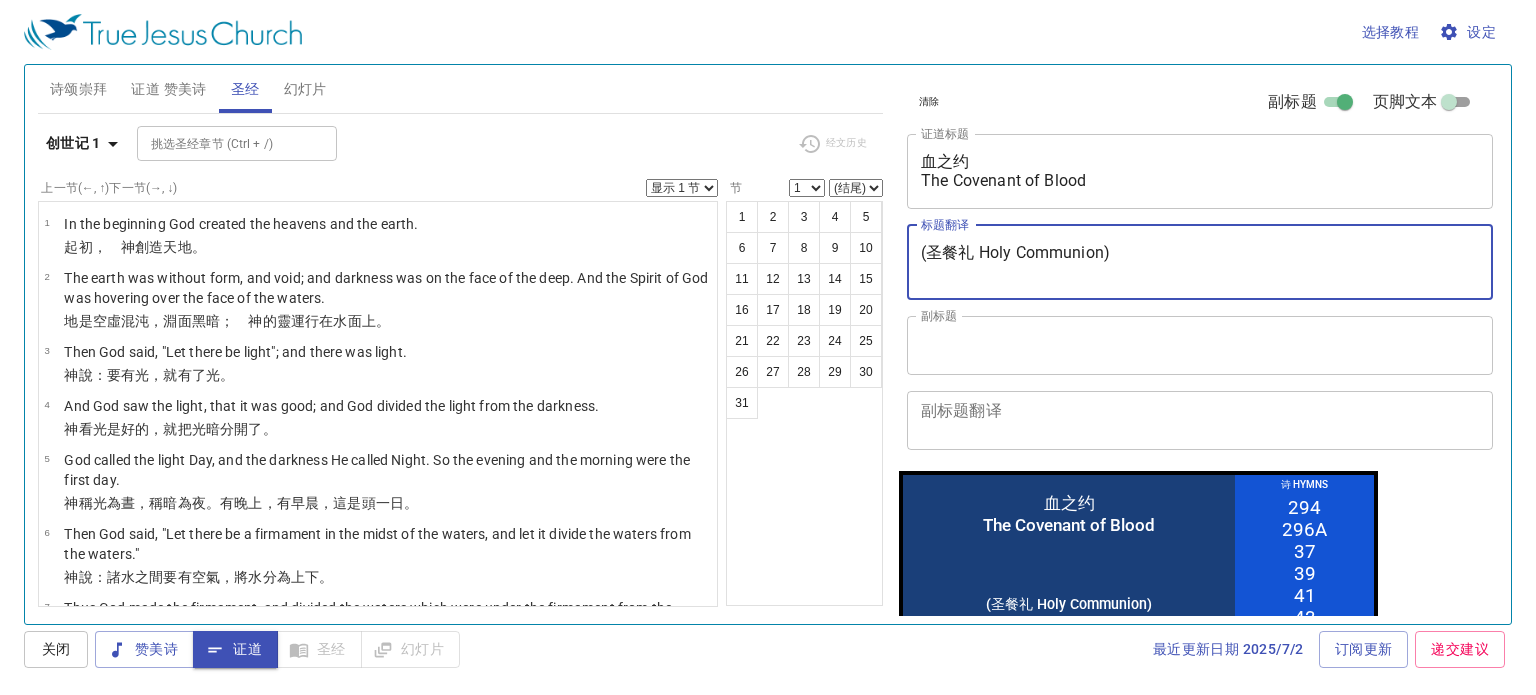 drag, startPoint x: 1148, startPoint y: 262, endPoint x: 888, endPoint y: 259, distance: 260.0173 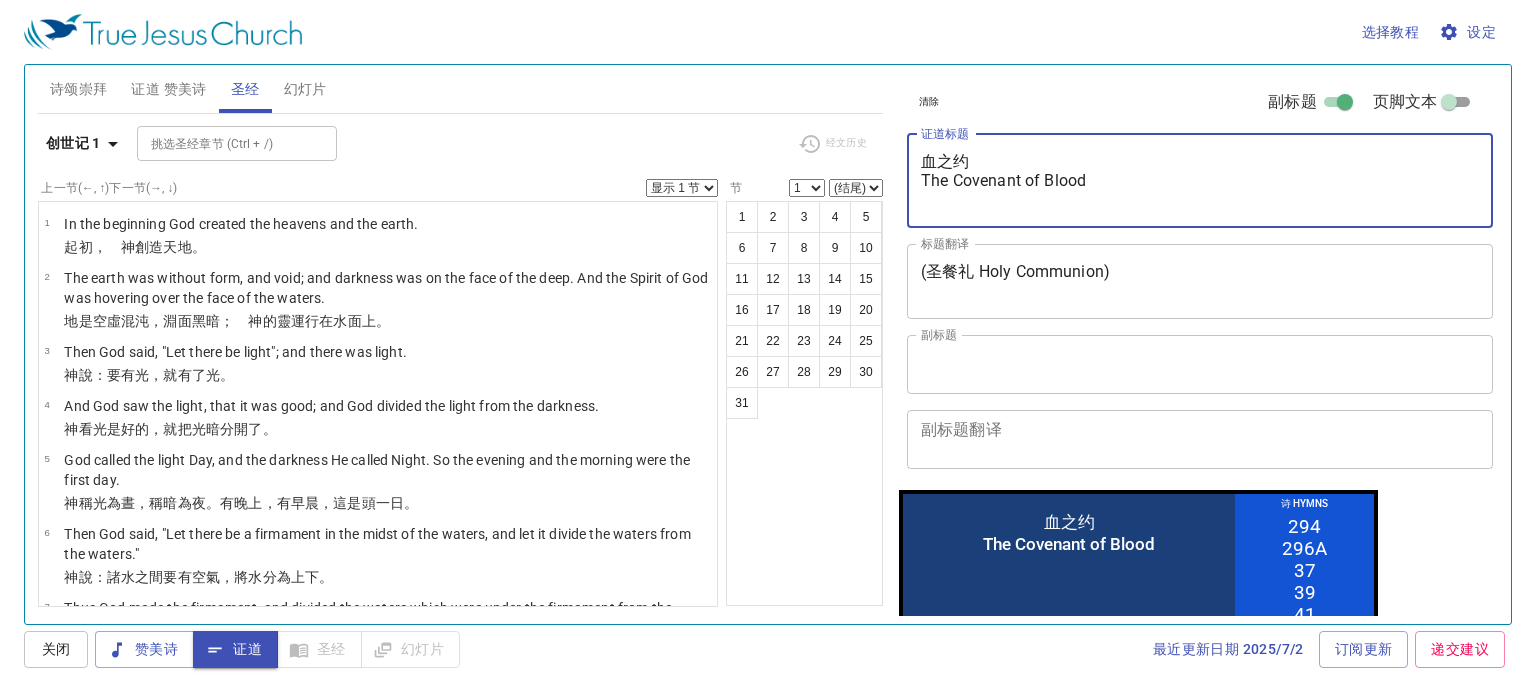 paste on "(圣餐礼 Holy Communion)" 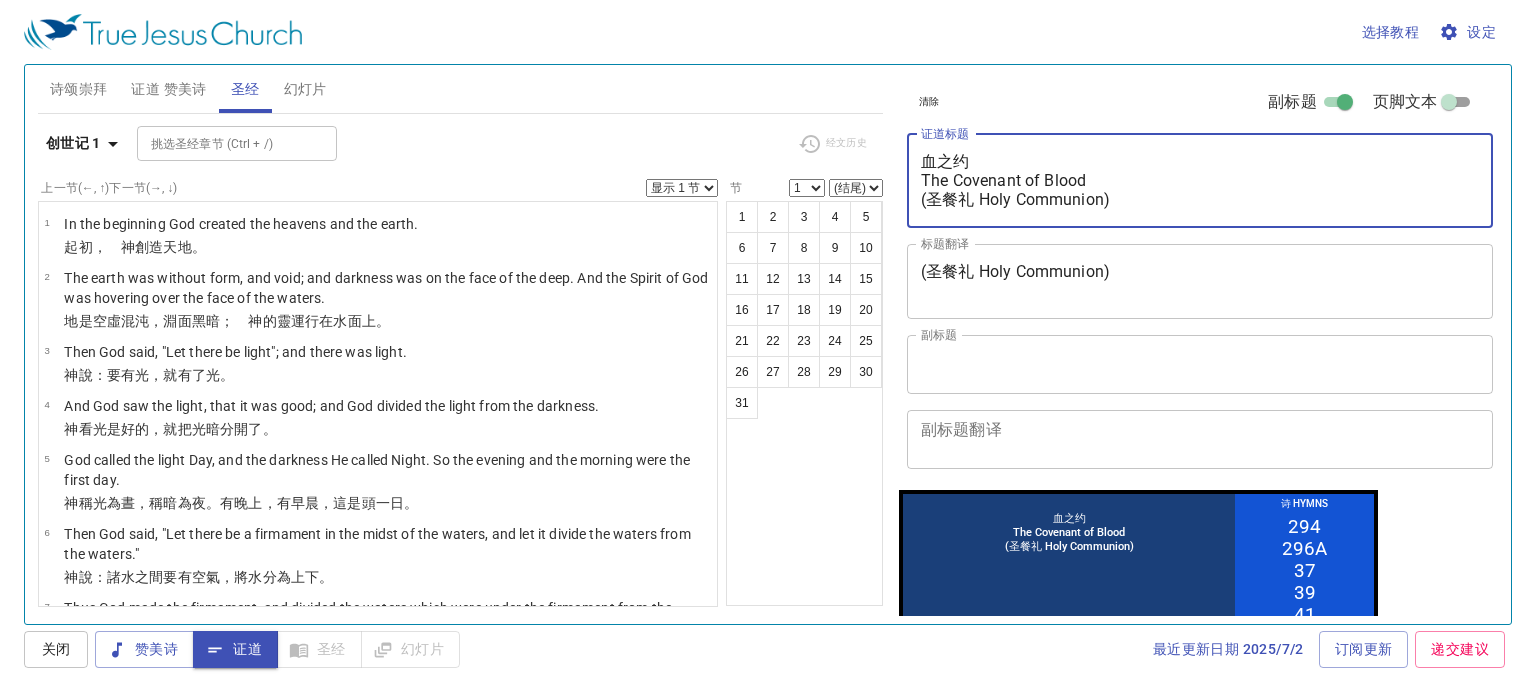 type on "血之约
The Covenant of Blood
(圣餐礼 Holy Communion)" 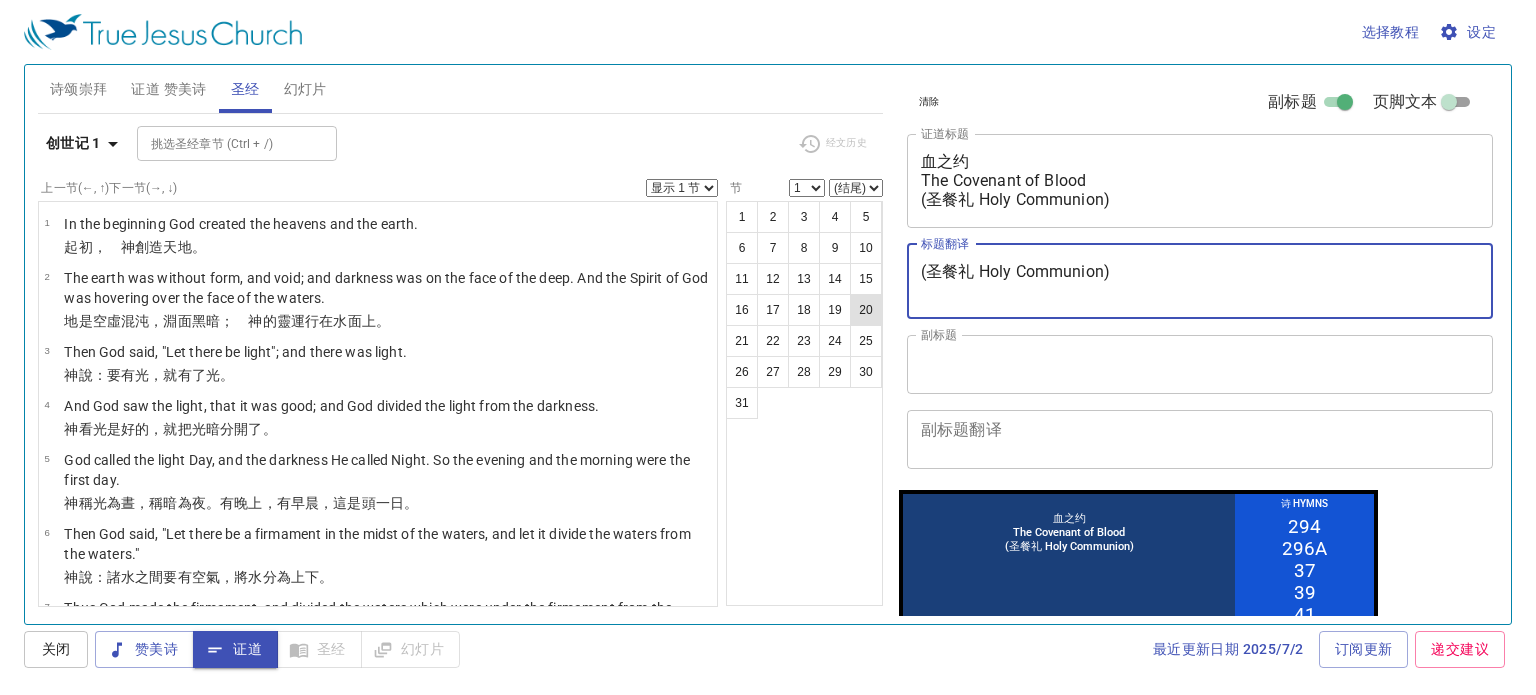 drag, startPoint x: 1163, startPoint y: 272, endPoint x: 878, endPoint y: 299, distance: 286.2761 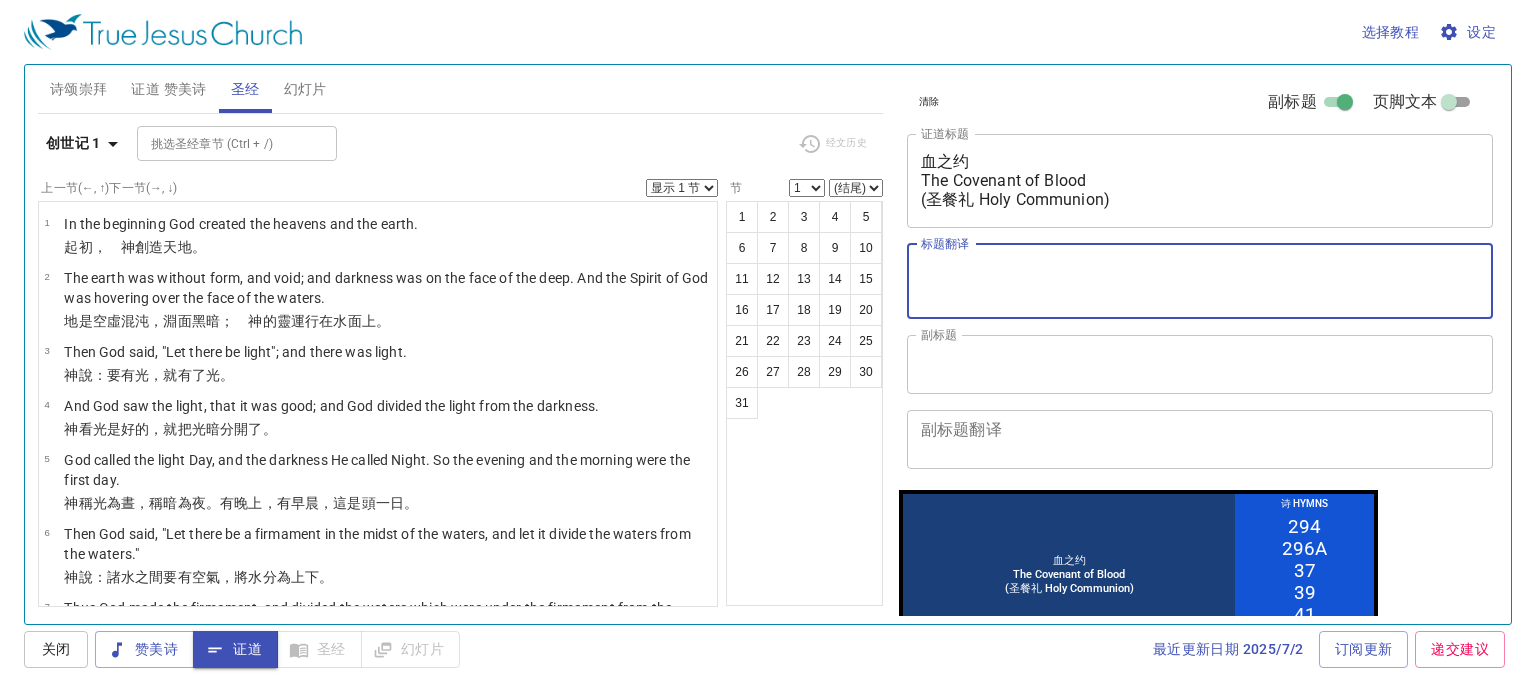 type 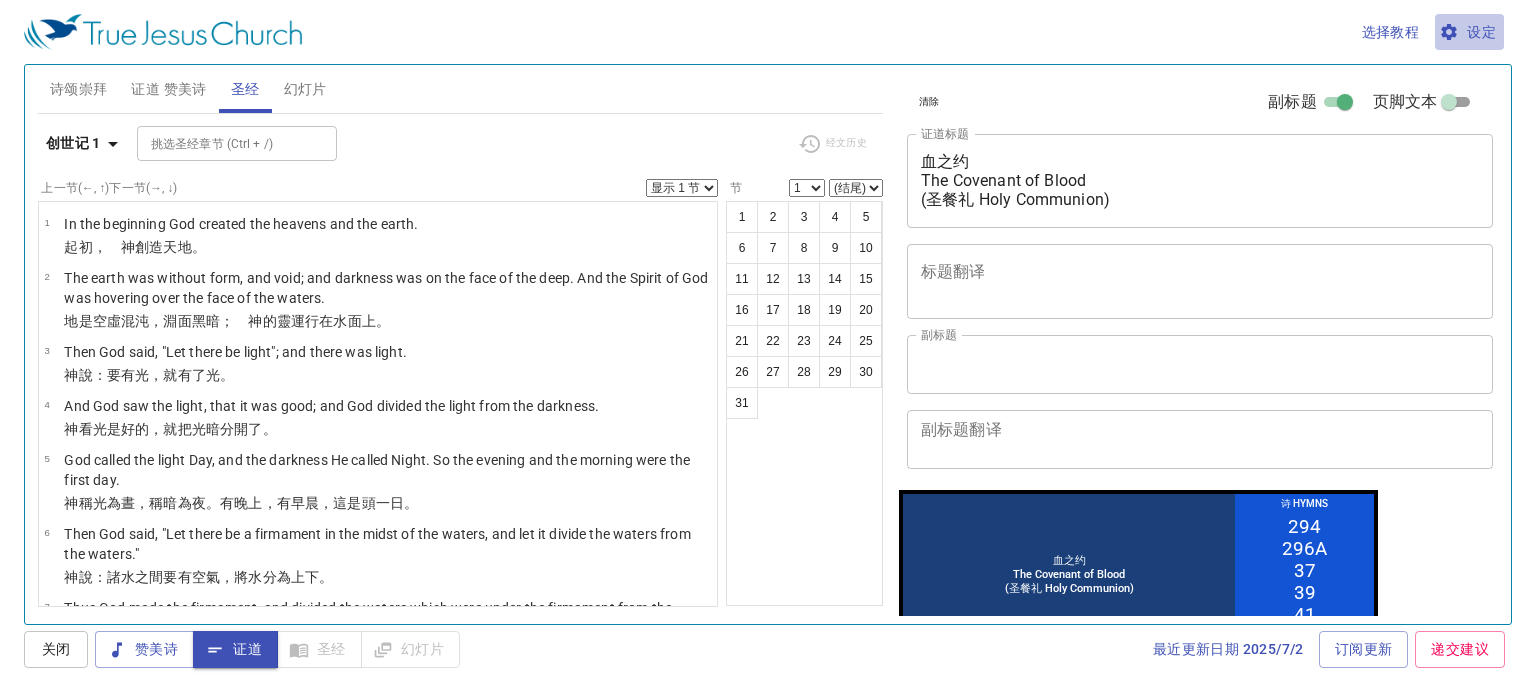 click 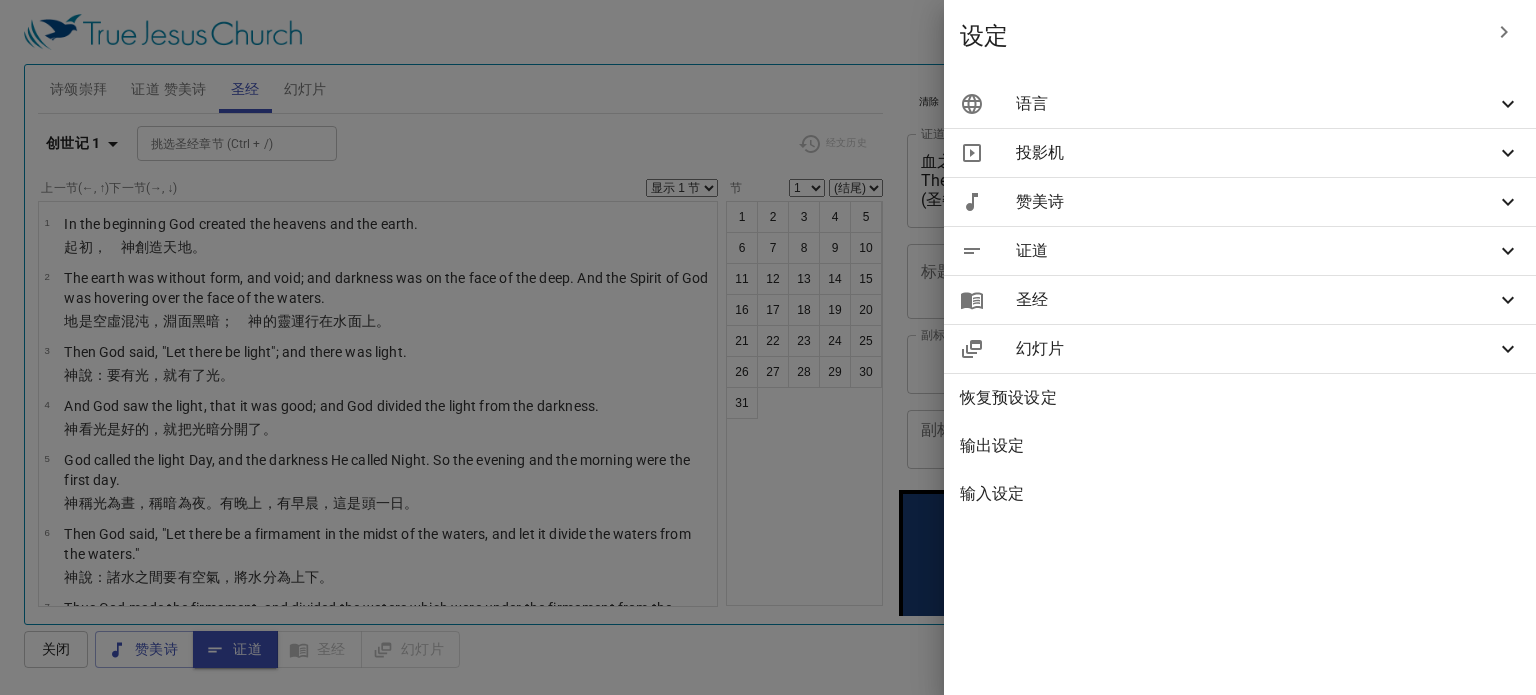 click on "语言" at bounding box center (1240, 104) 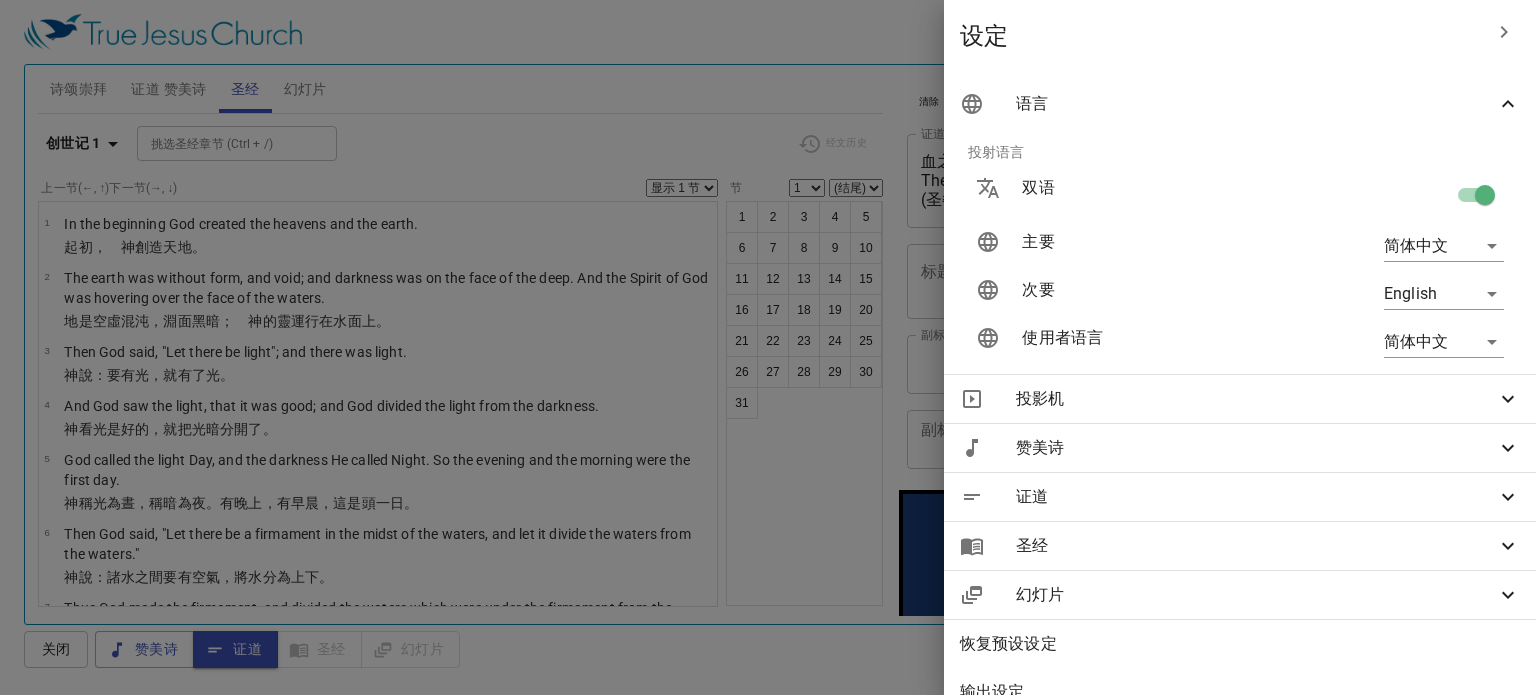 click on "语言" at bounding box center (1240, 104) 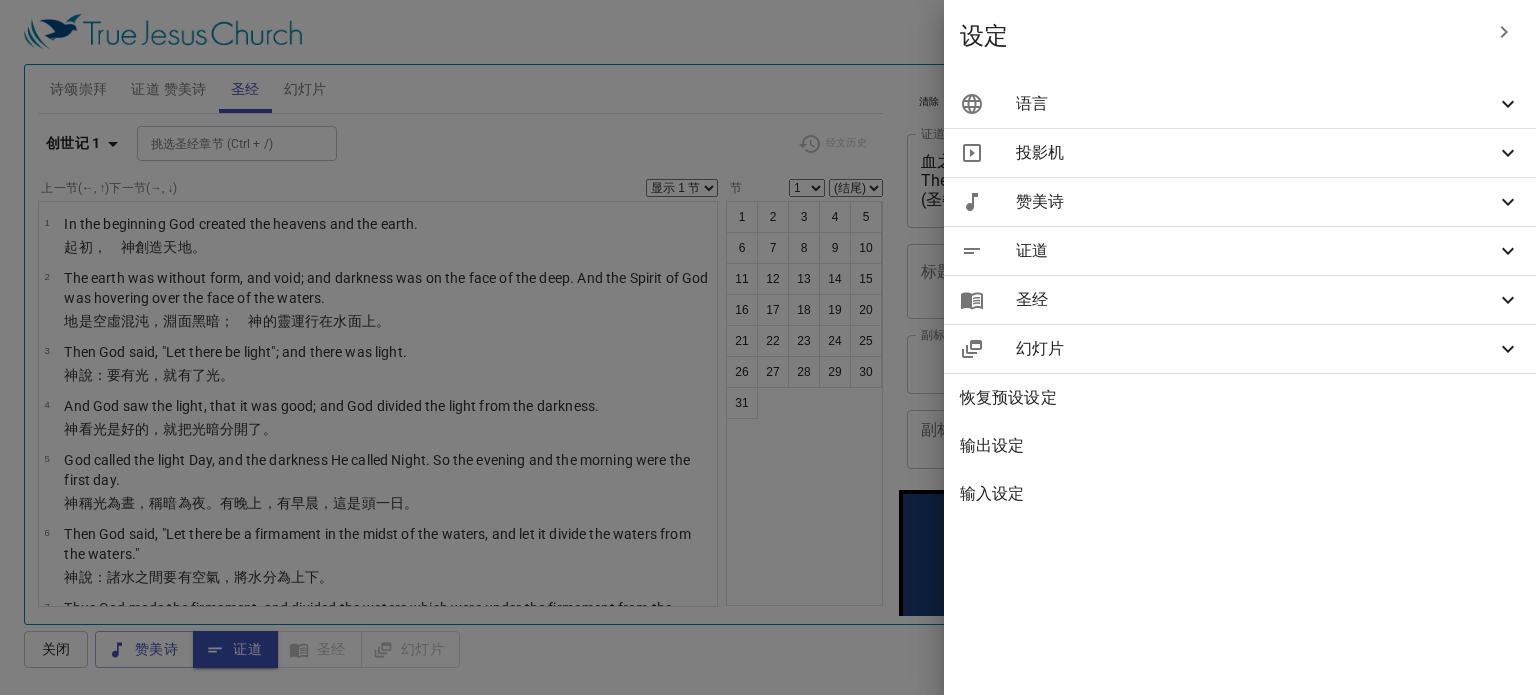 click on "语言" at bounding box center [1240, 104] 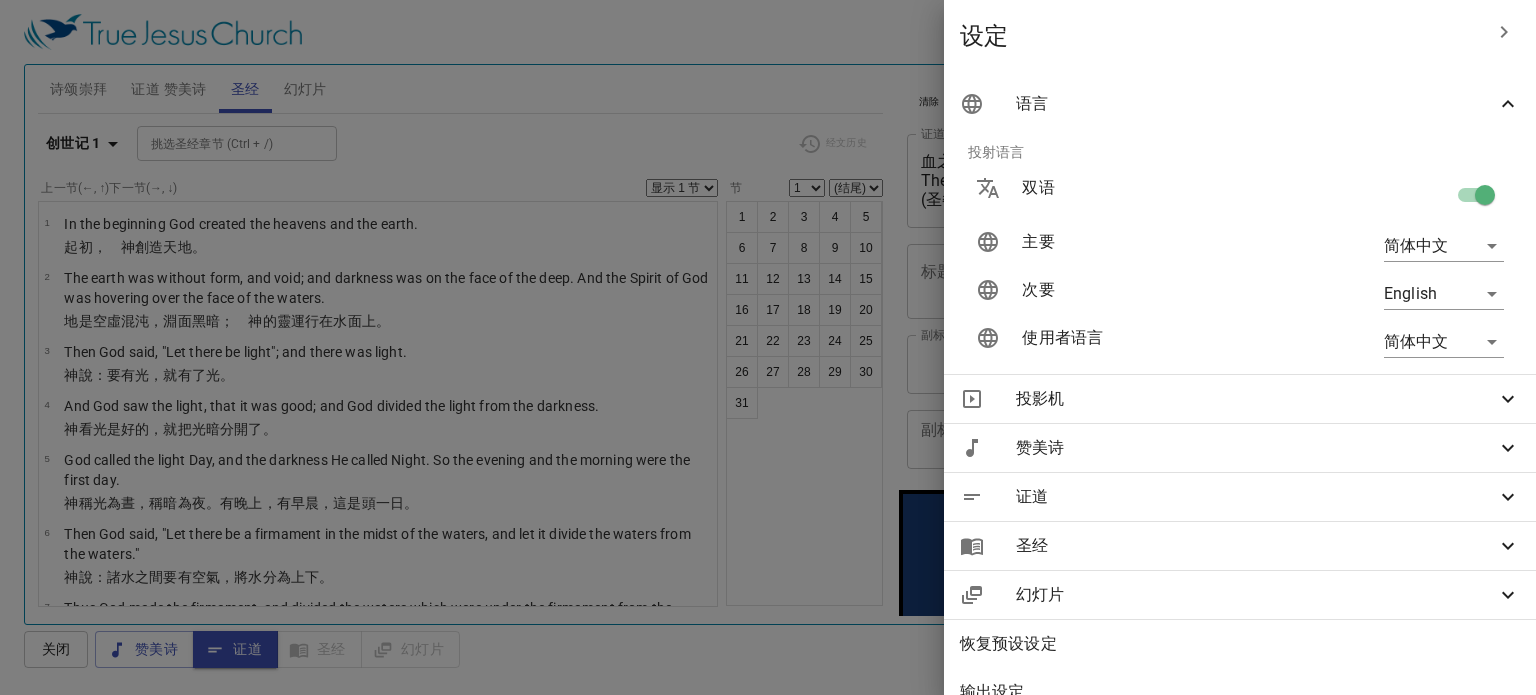 scroll, scrollTop: 92, scrollLeft: 0, axis: vertical 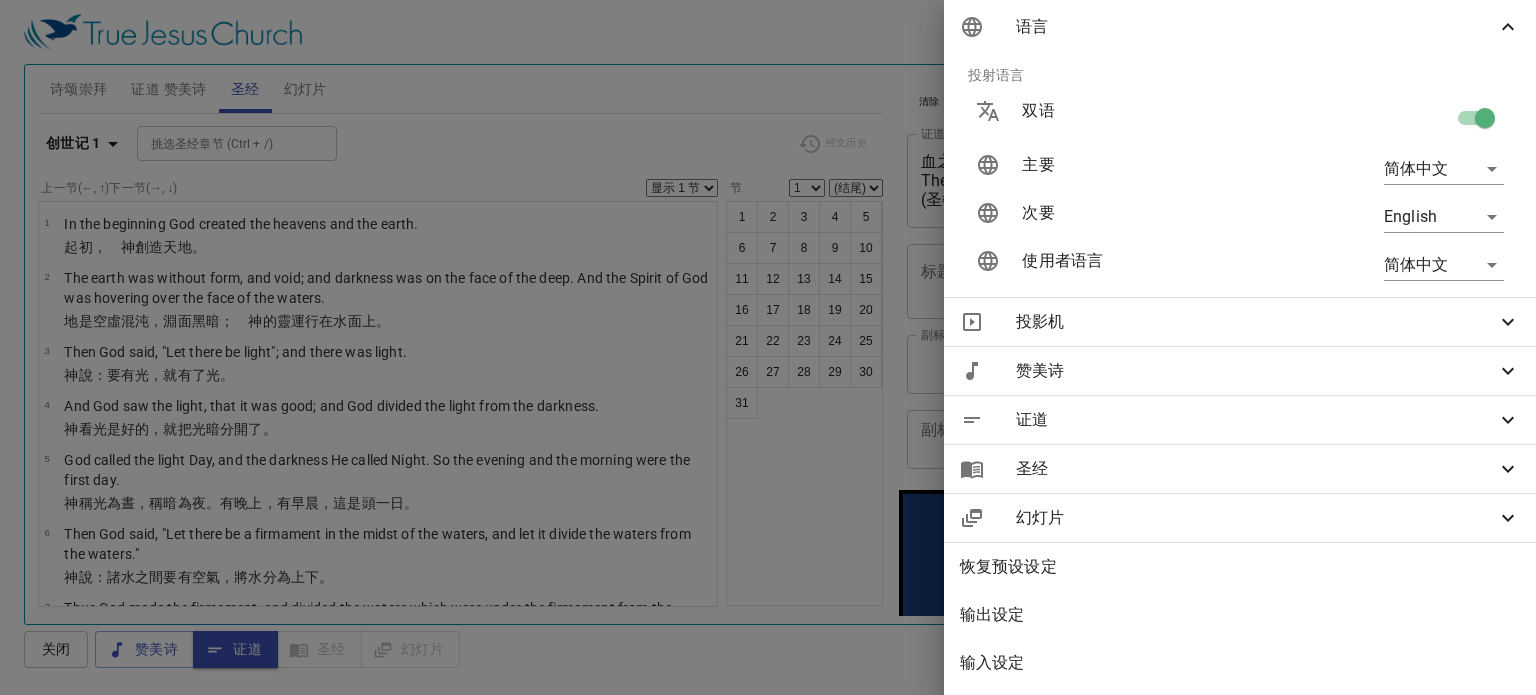 click on "证道" at bounding box center [1256, 420] 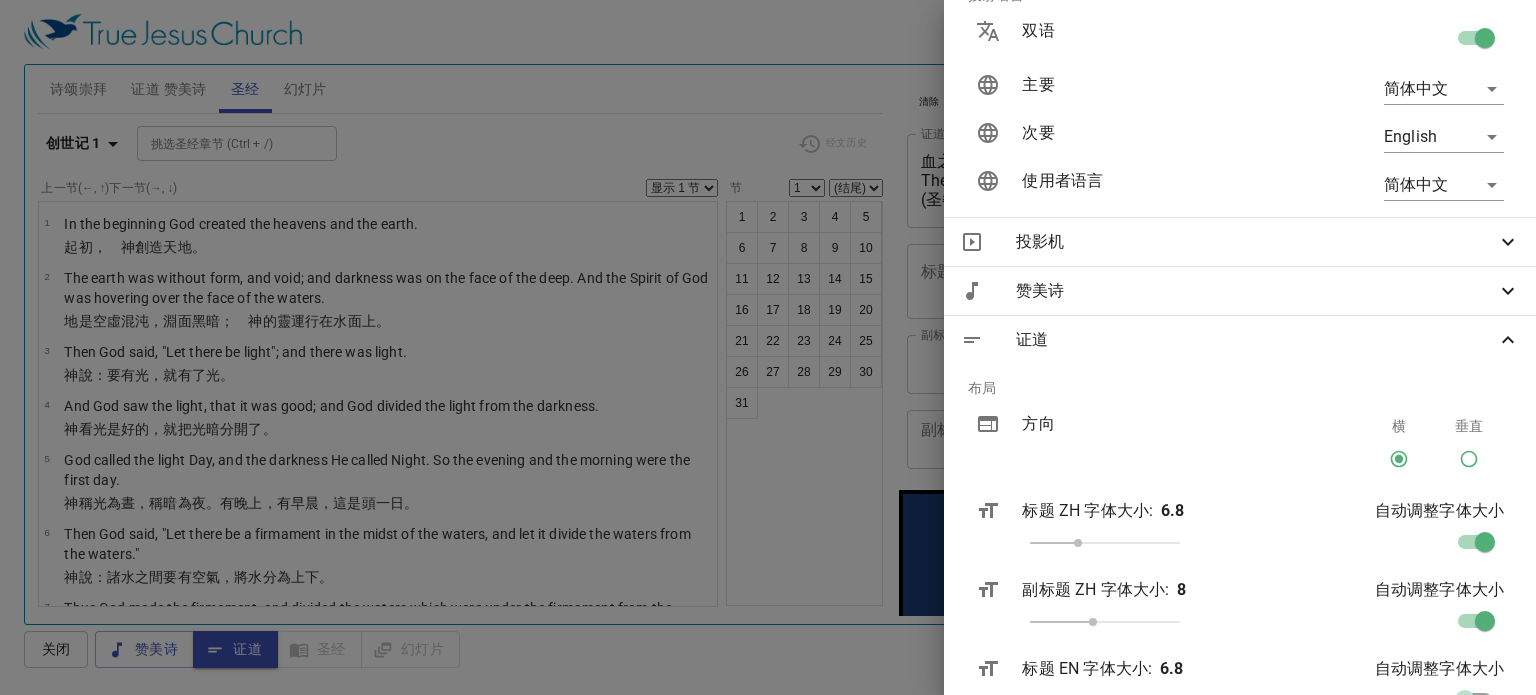 scroll, scrollTop: 192, scrollLeft: 0, axis: vertical 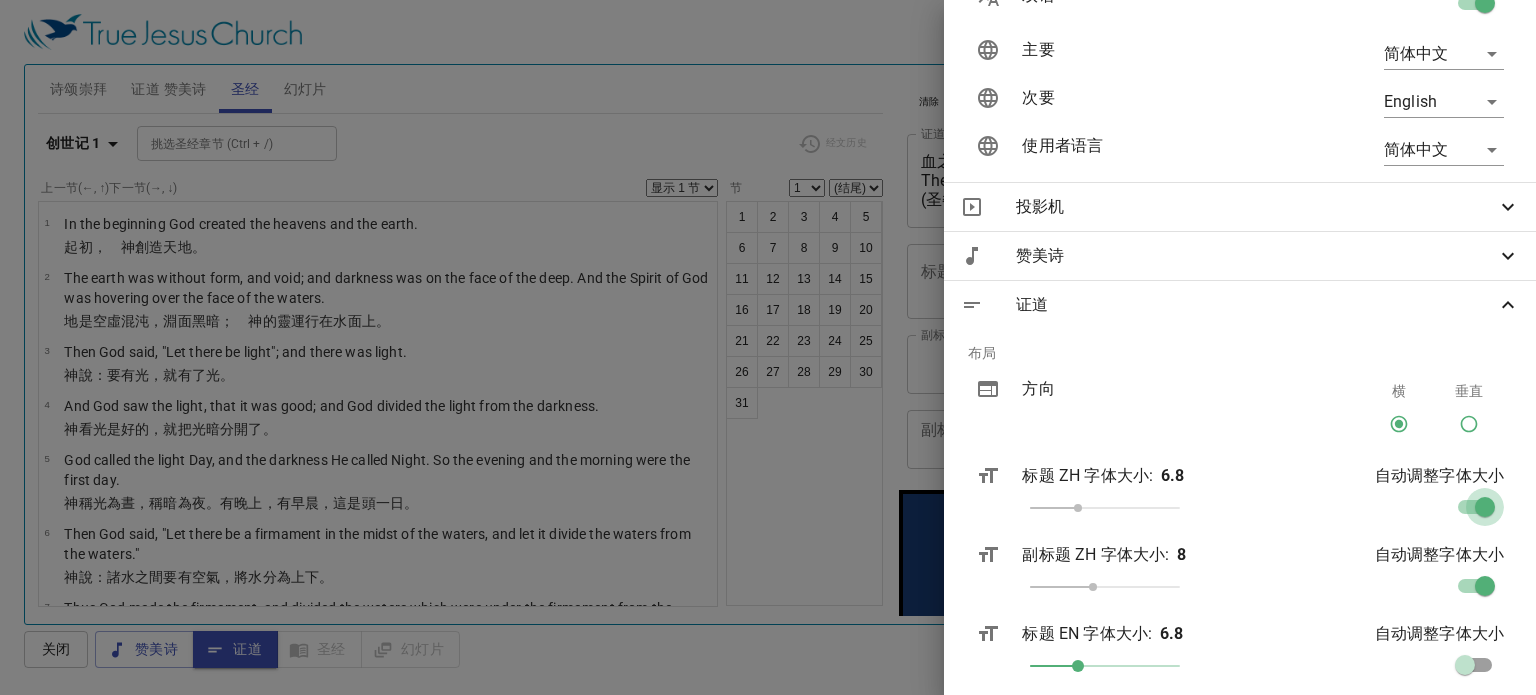 click at bounding box center [1485, 511] 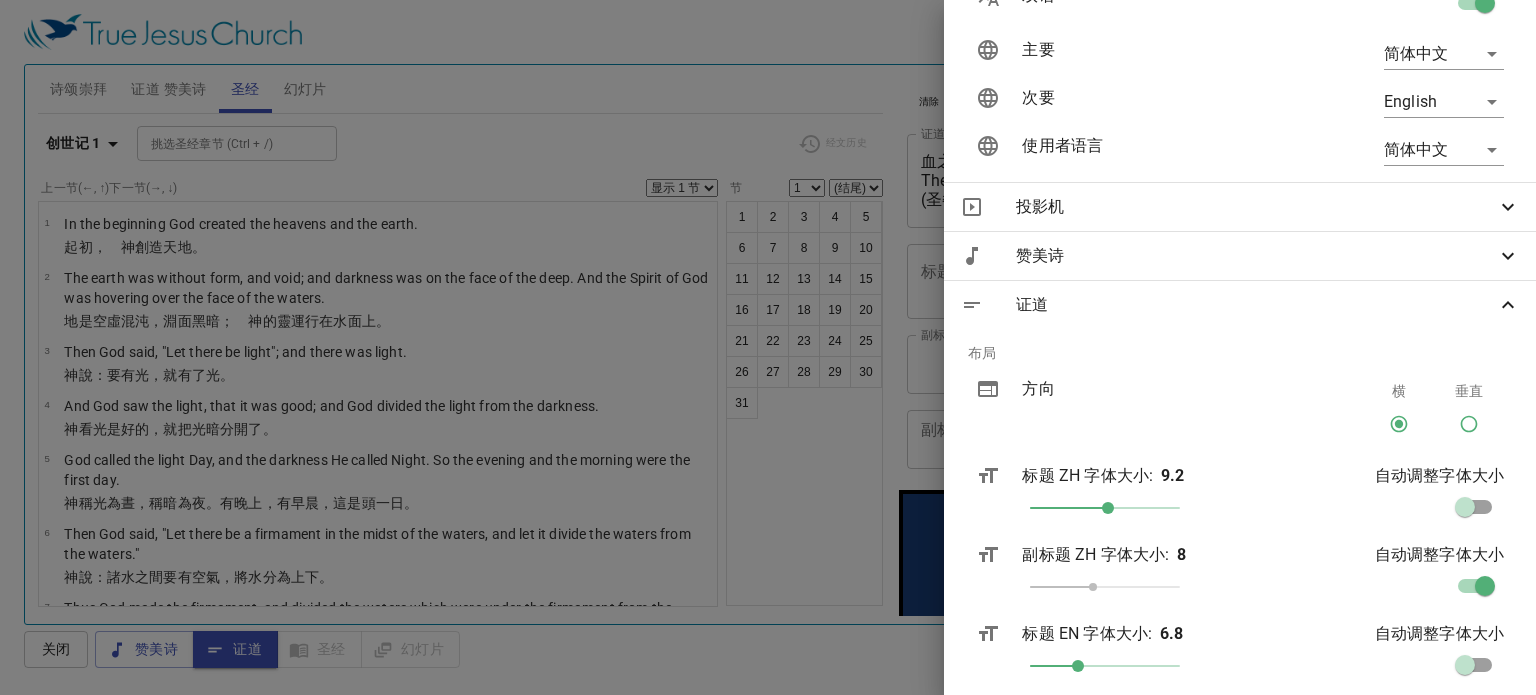 drag, startPoint x: 1097, startPoint y: 503, endPoint x: 1121, endPoint y: 503, distance: 24 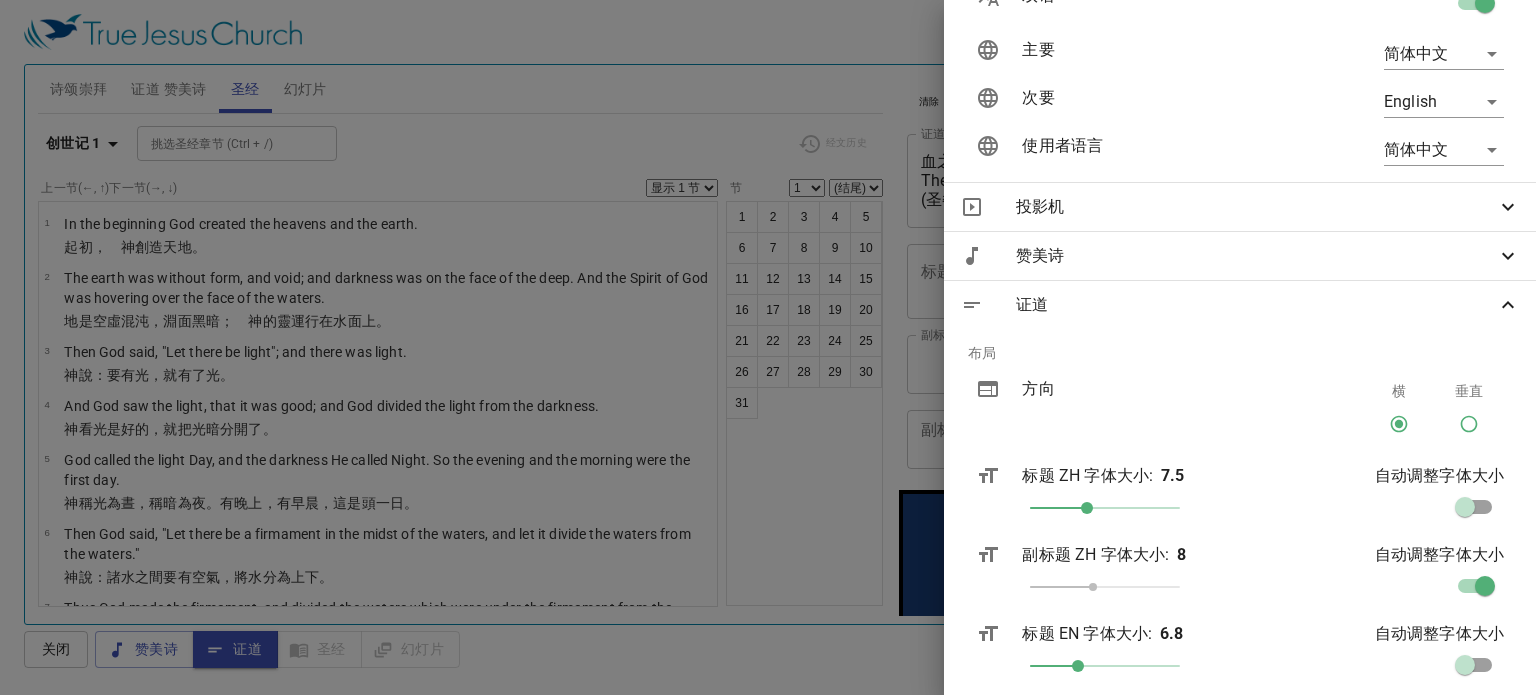 drag, startPoint x: 1126, startPoint y: 511, endPoint x: 1099, endPoint y: 511, distance: 27 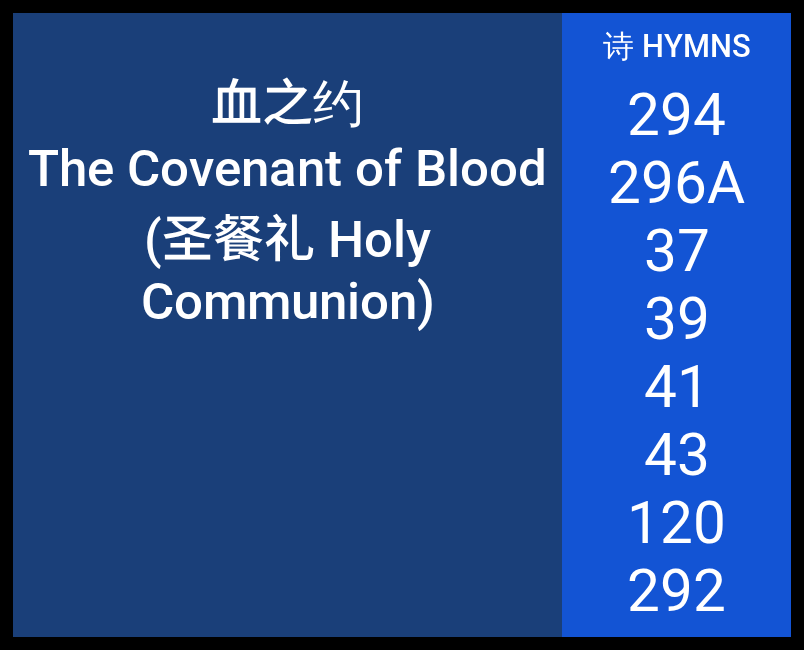 scroll, scrollTop: 0, scrollLeft: 0, axis: both 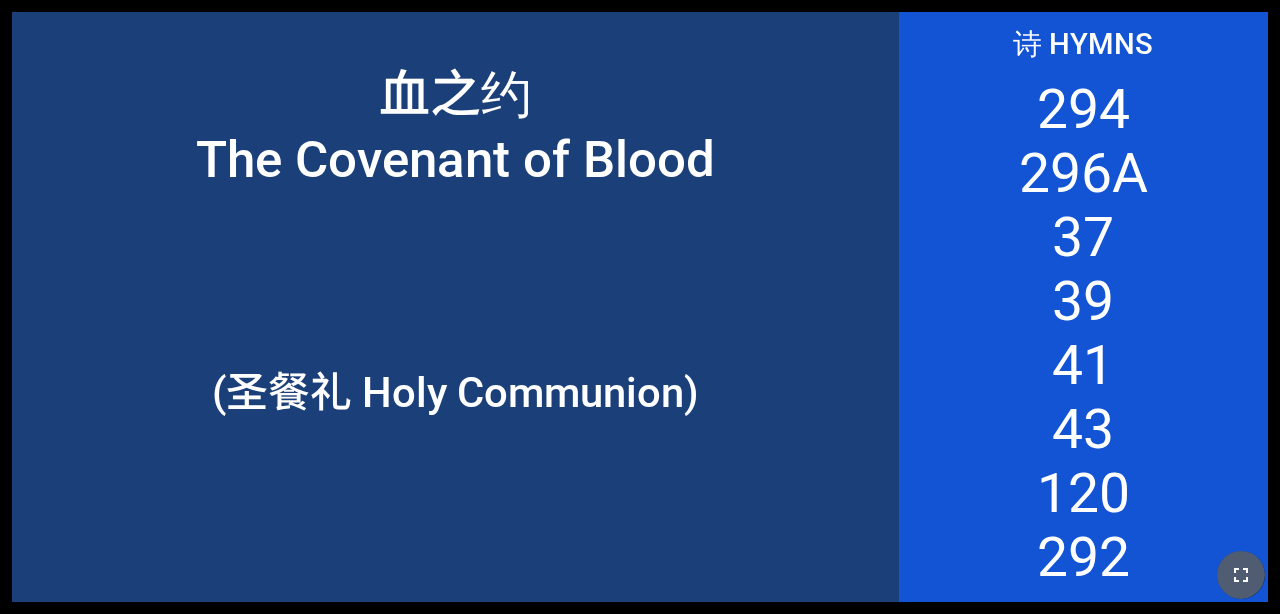click at bounding box center [1241, 575] 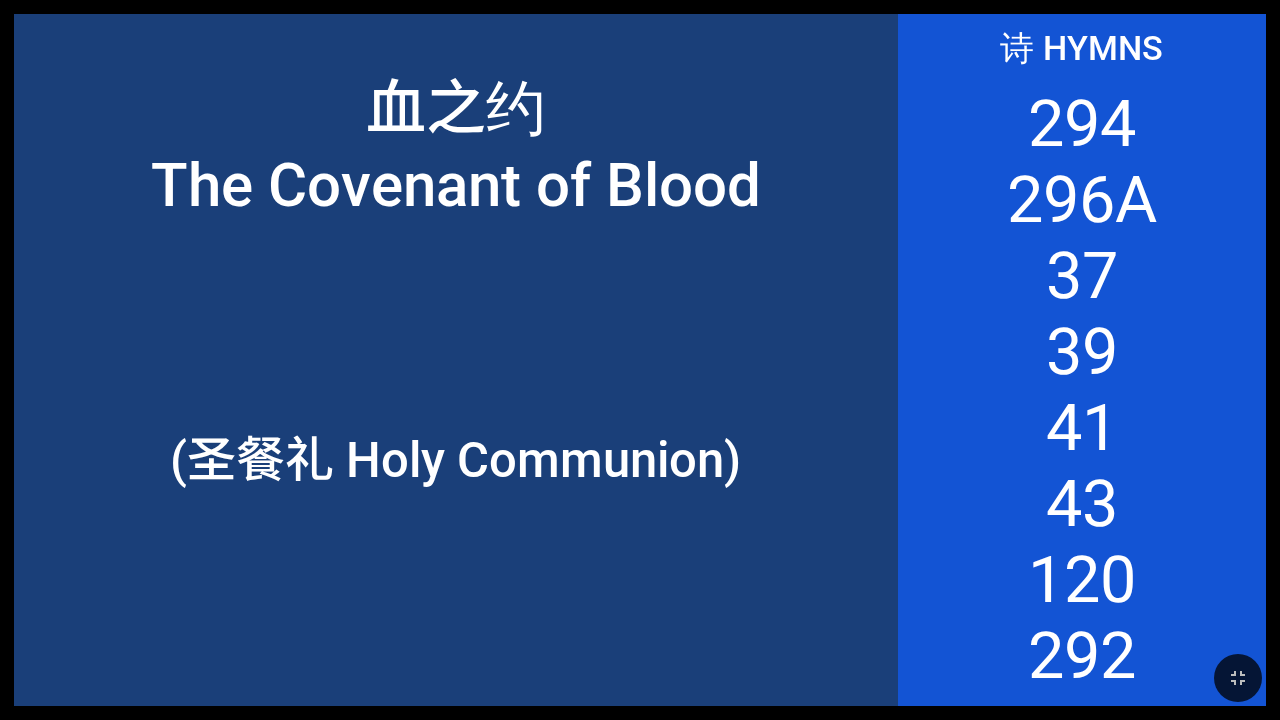 click at bounding box center [640, 678] 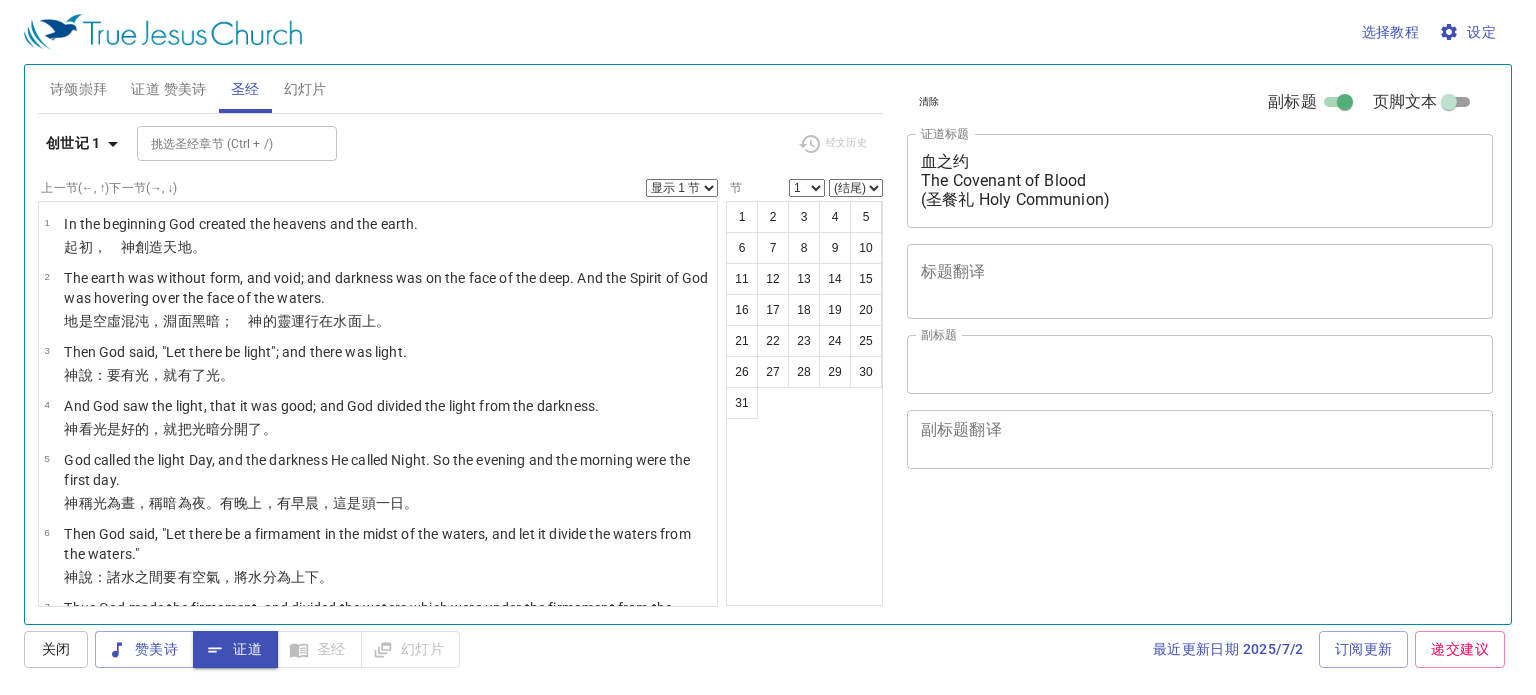 scroll, scrollTop: 0, scrollLeft: 0, axis: both 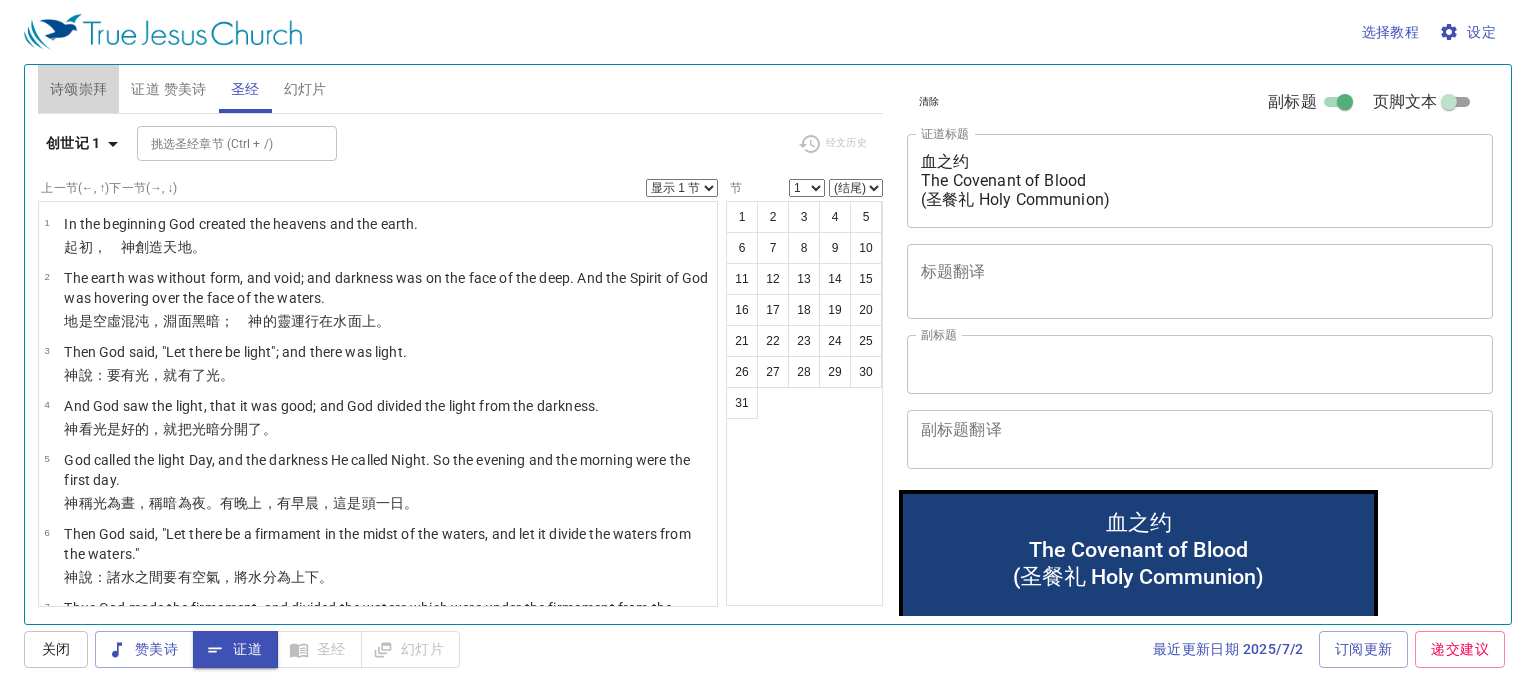 click on "诗颂崇拜" at bounding box center (79, 89) 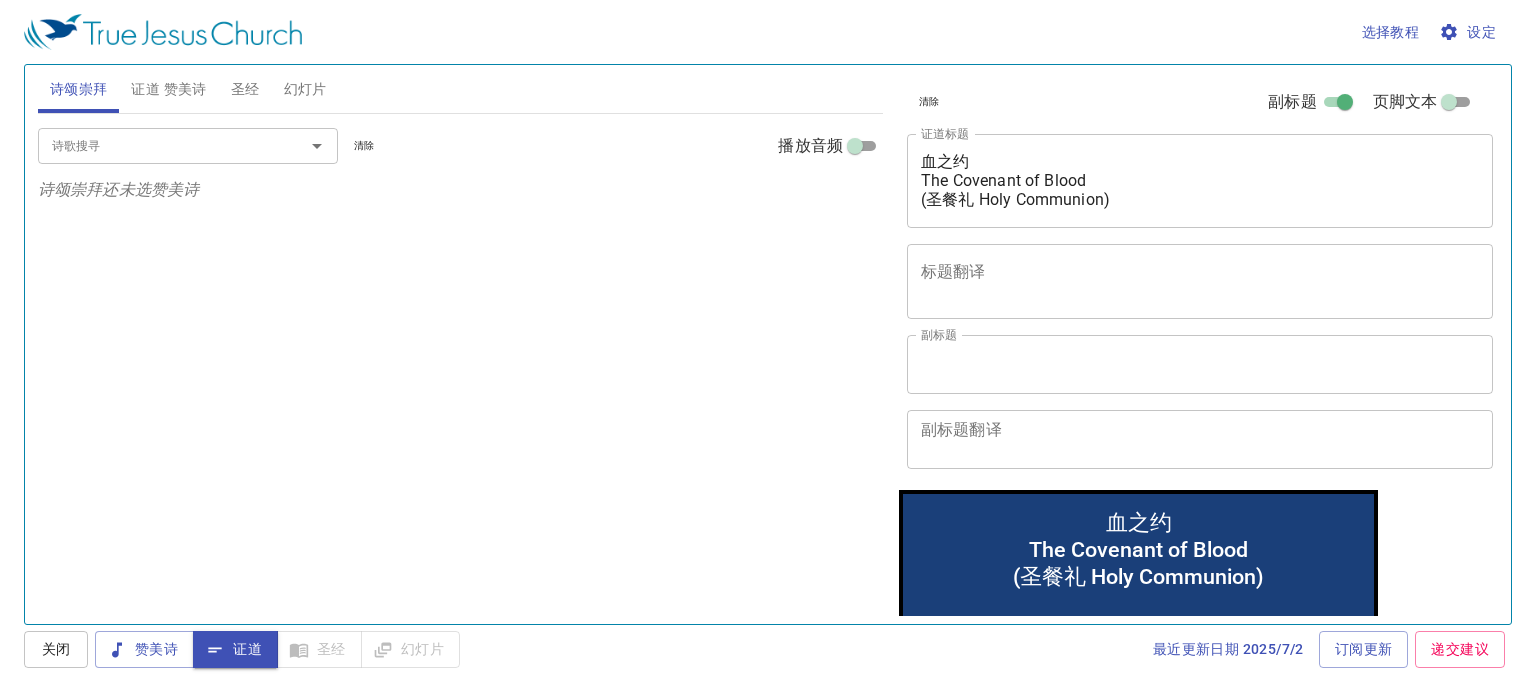 click on "诗歌搜寻" at bounding box center (158, 145) 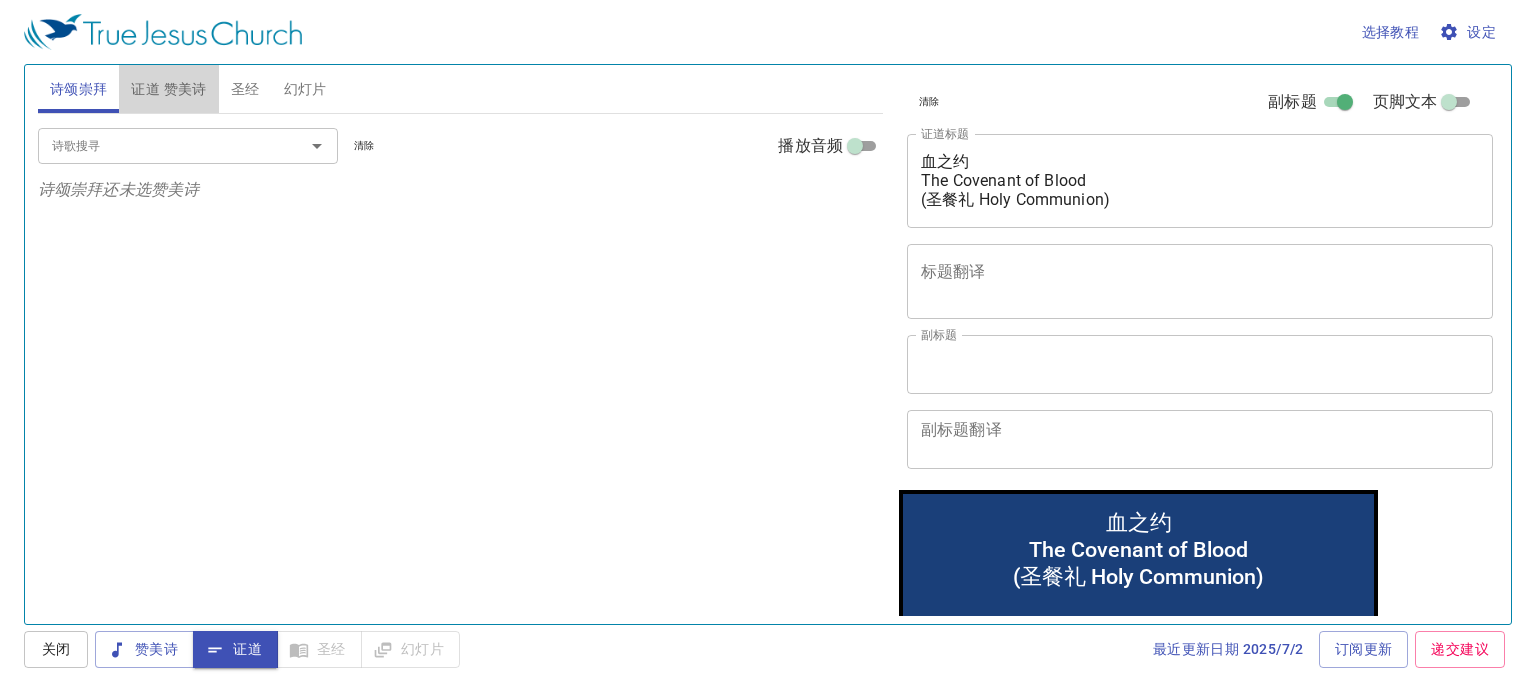 click on "证道 赞美诗" at bounding box center [168, 89] 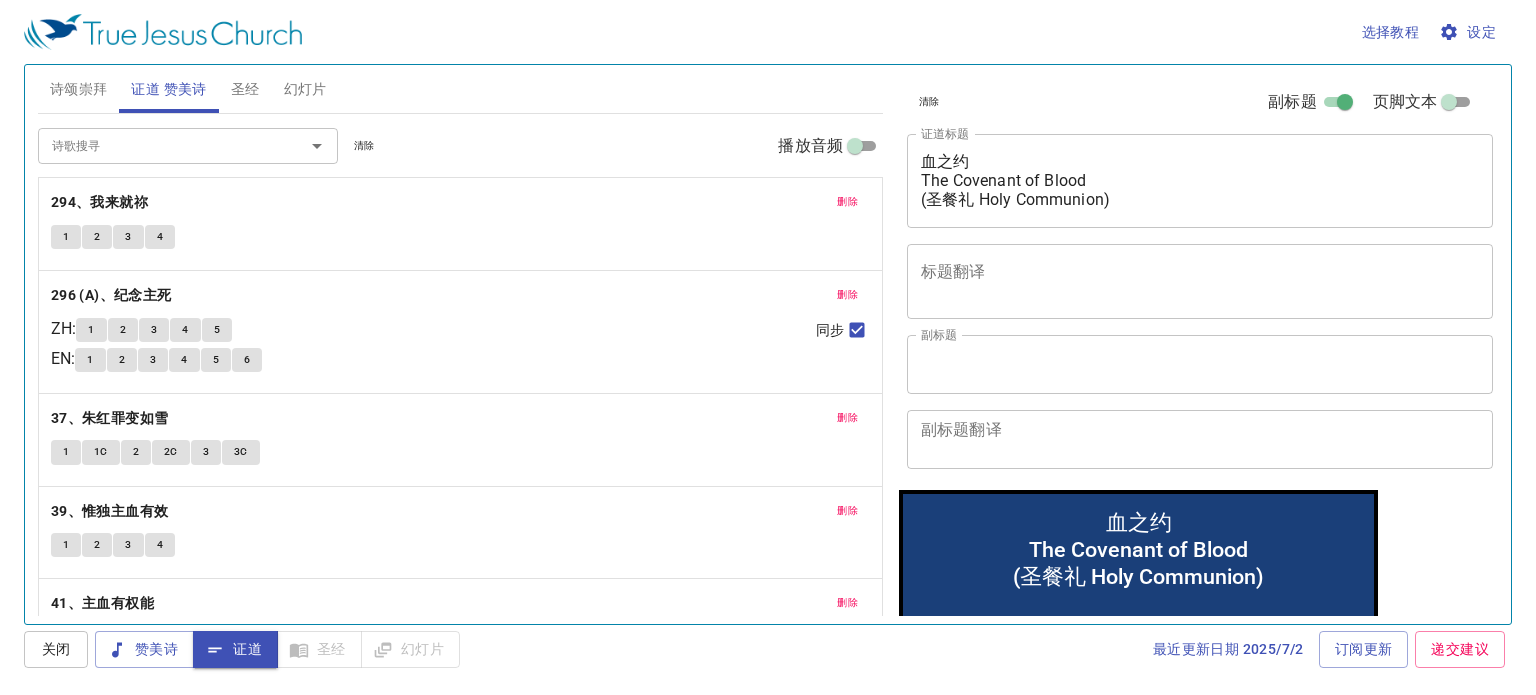 click on "诗颂崇拜" at bounding box center (79, 89) 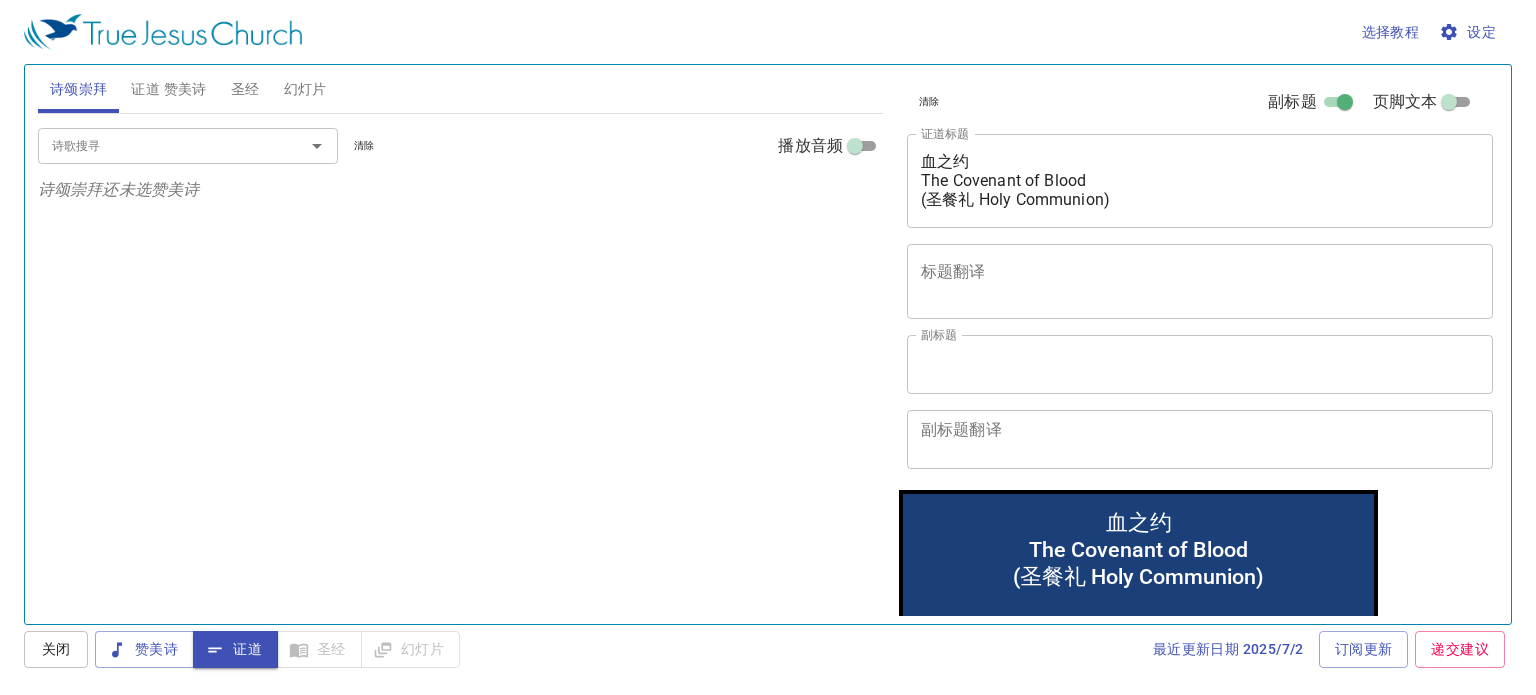click on "幻灯片" at bounding box center (305, 89) 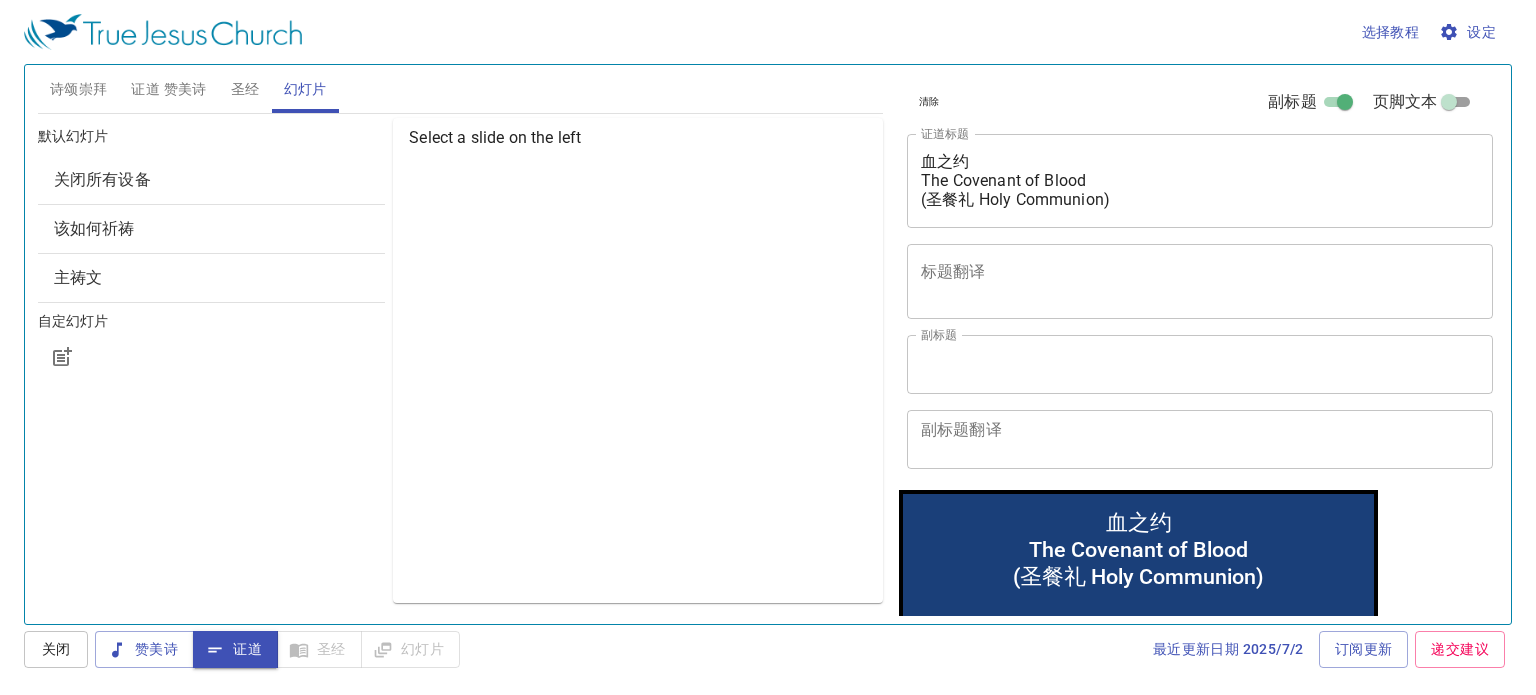 click on "关闭所有设备" at bounding box center (212, 180) 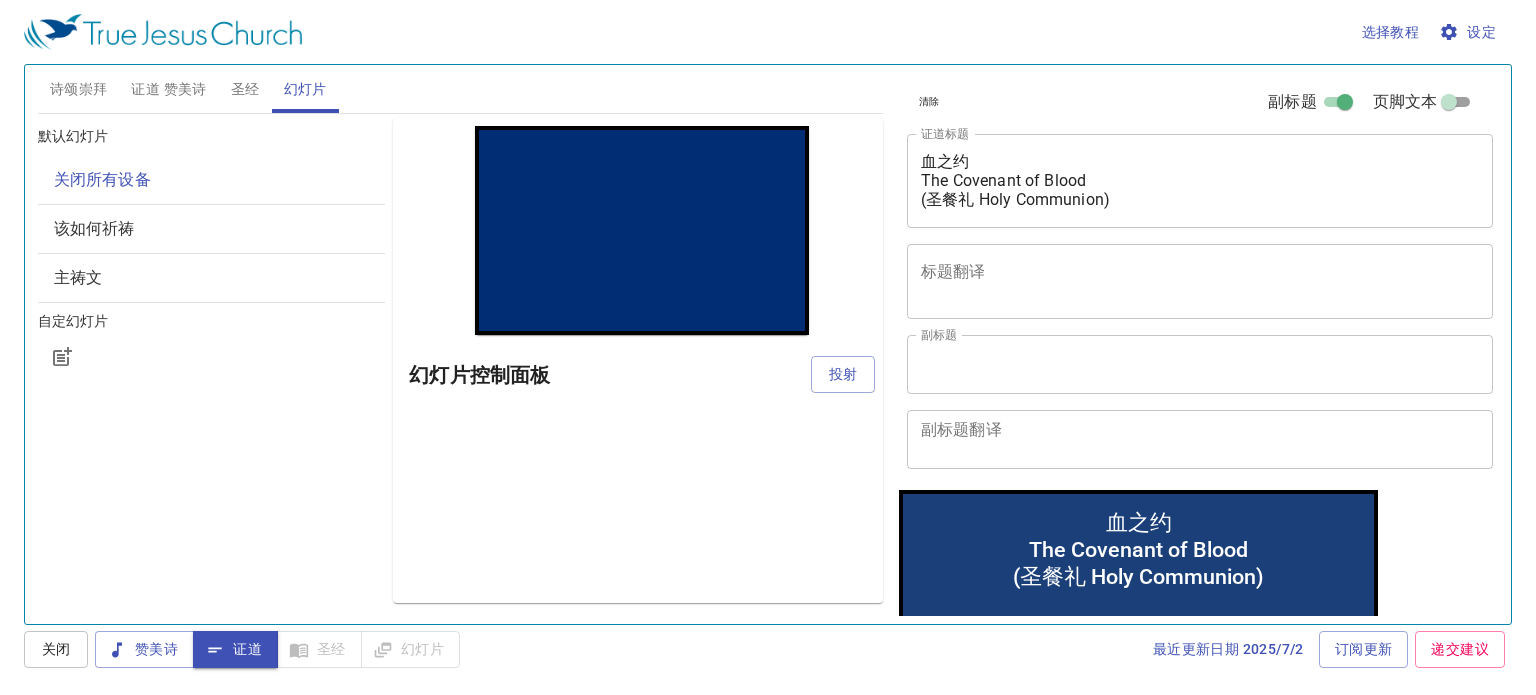 scroll, scrollTop: 0, scrollLeft: 0, axis: both 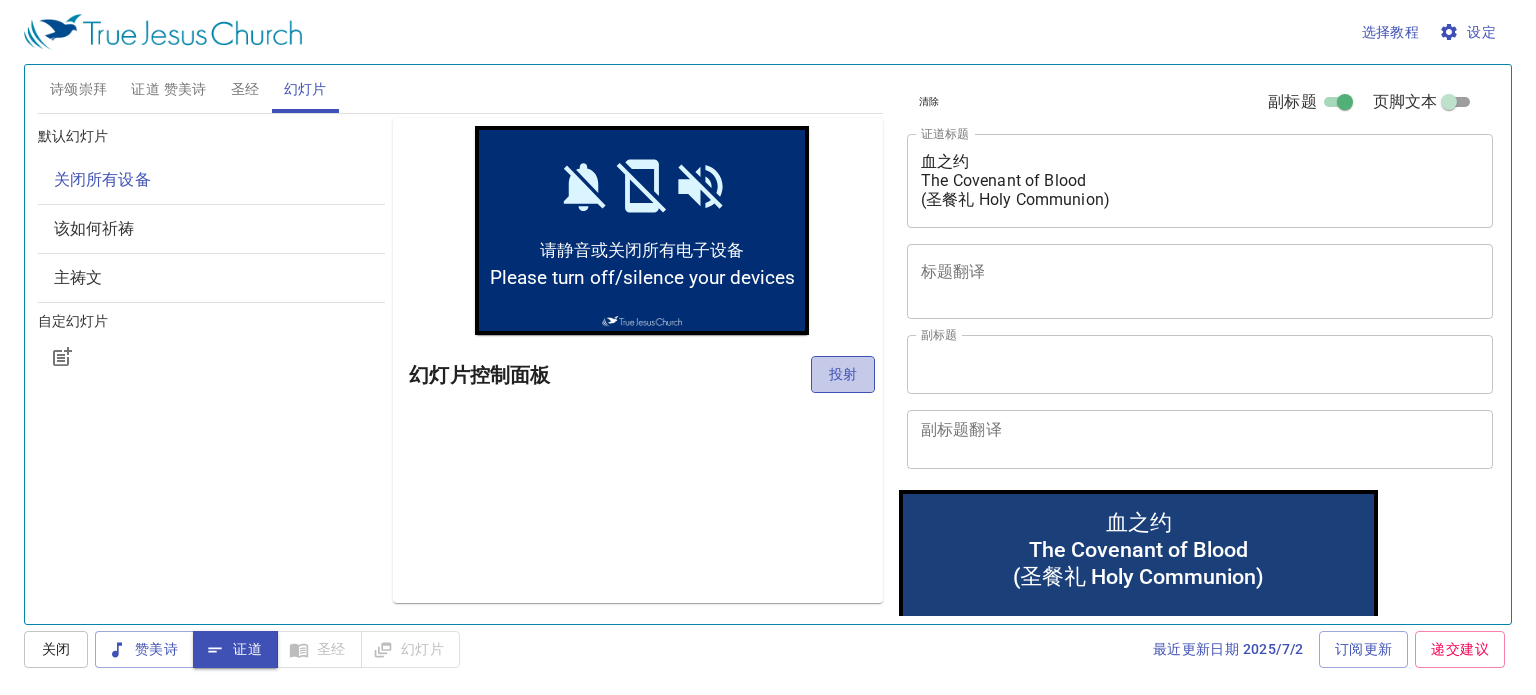 click on "投射" at bounding box center [843, 374] 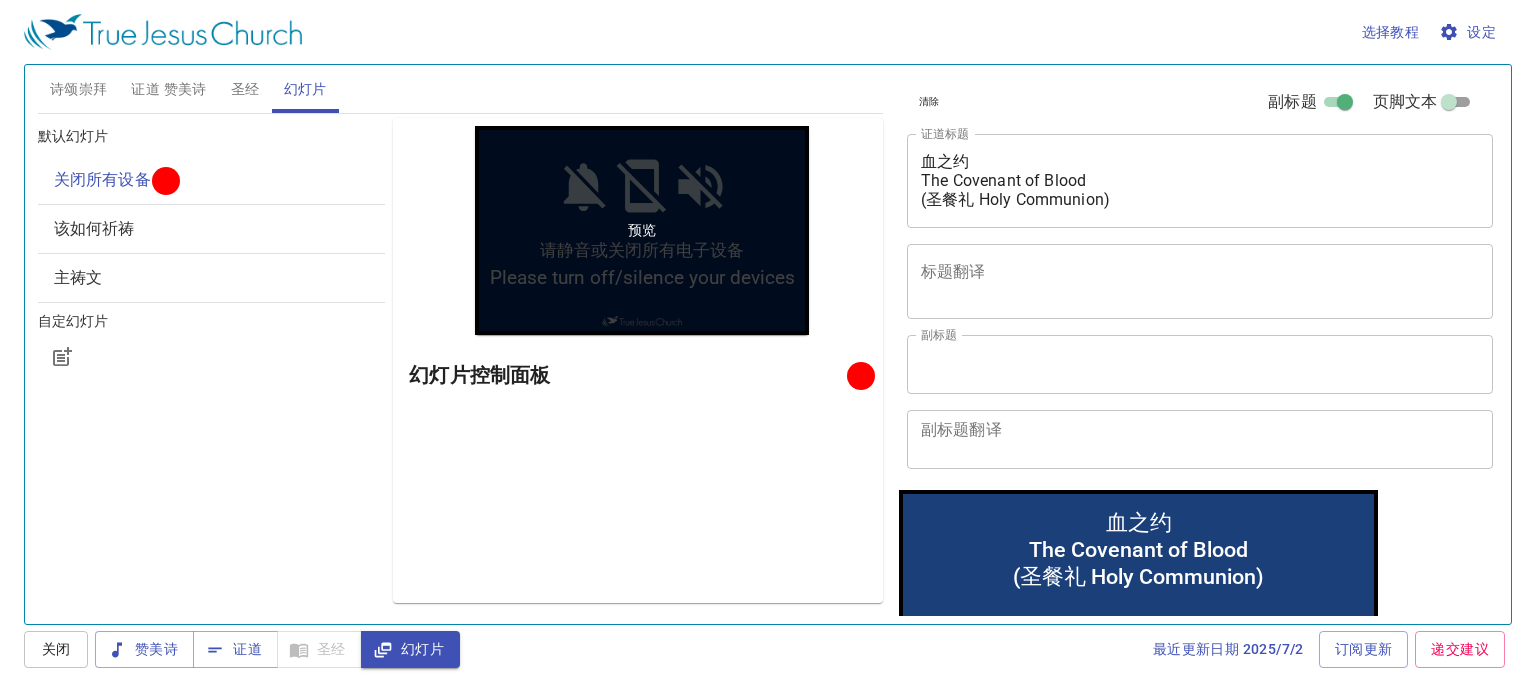 click on "预览" at bounding box center [642, 230] 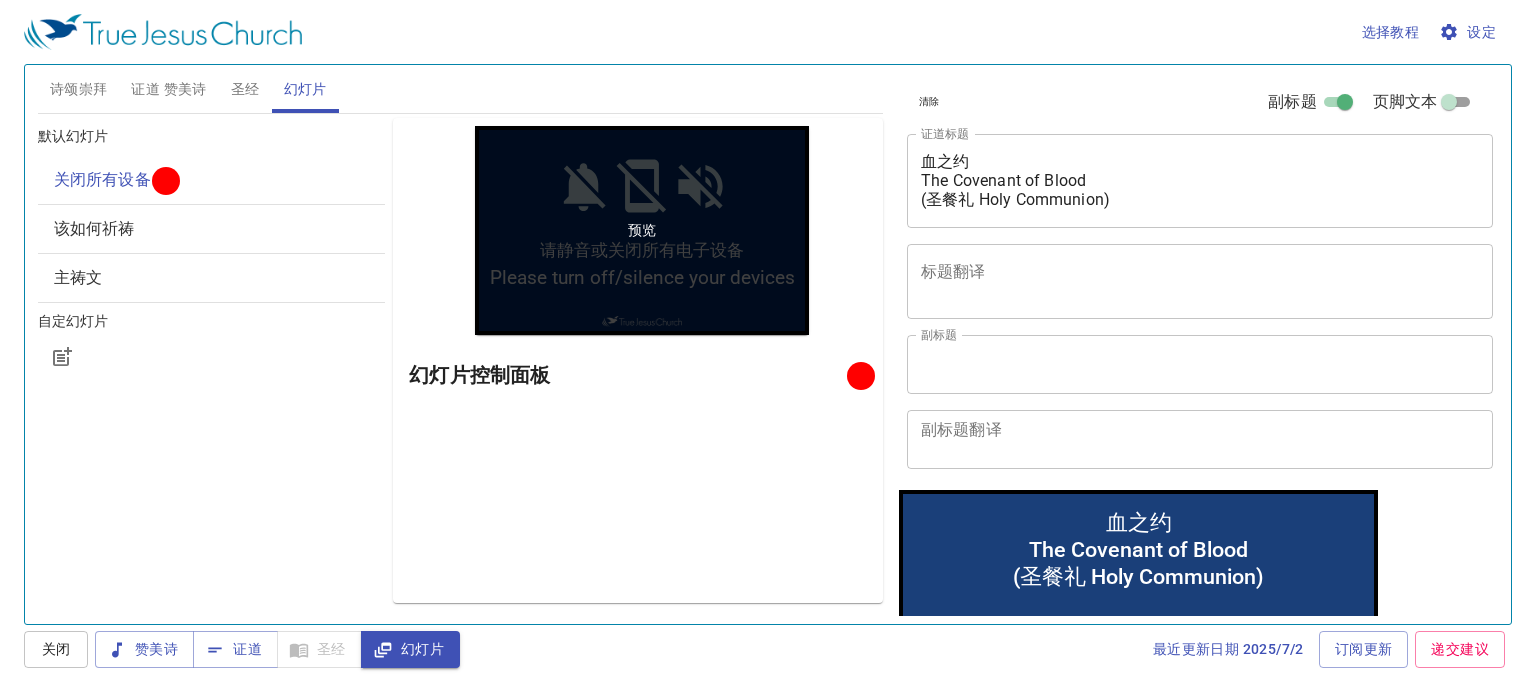 click on "预览" at bounding box center (642, 230) 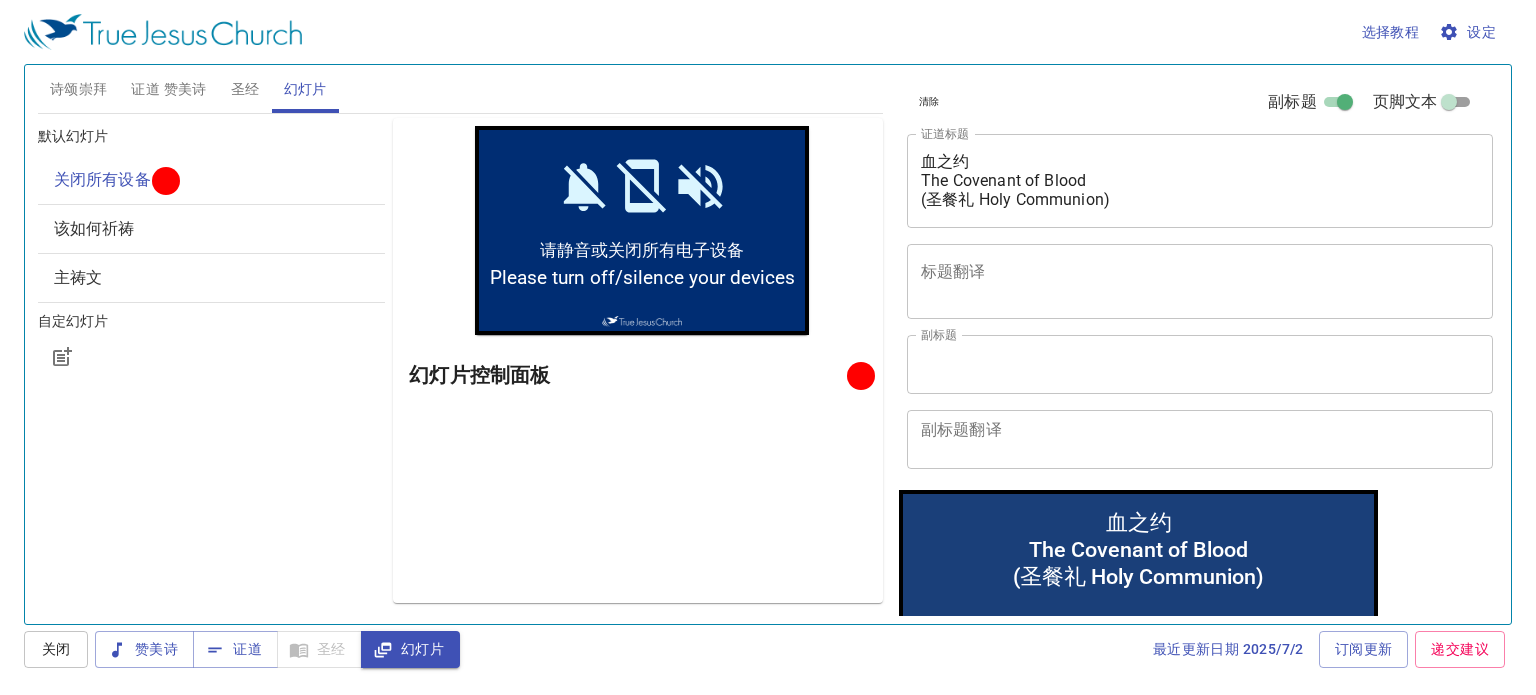 click at bounding box center (860, 375) 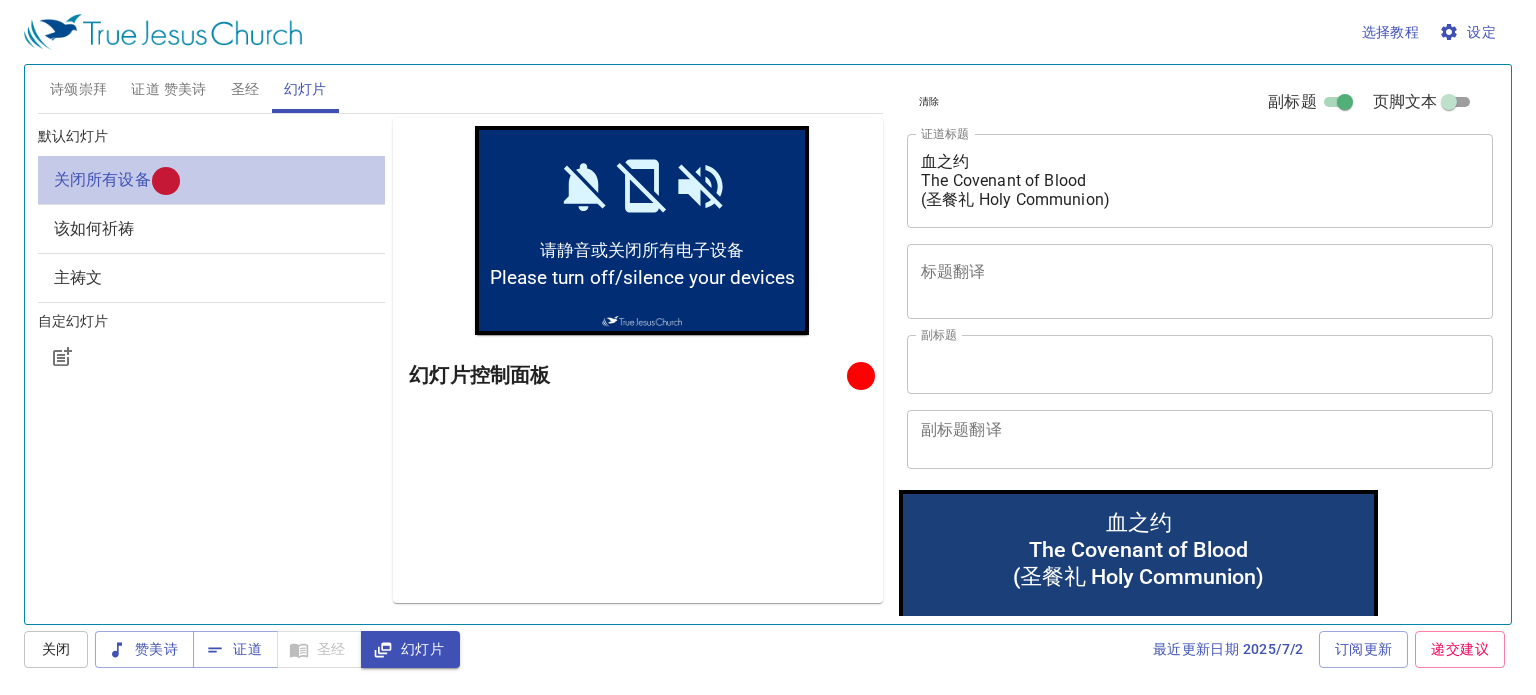 click on "关闭所有设备" at bounding box center (212, 180) 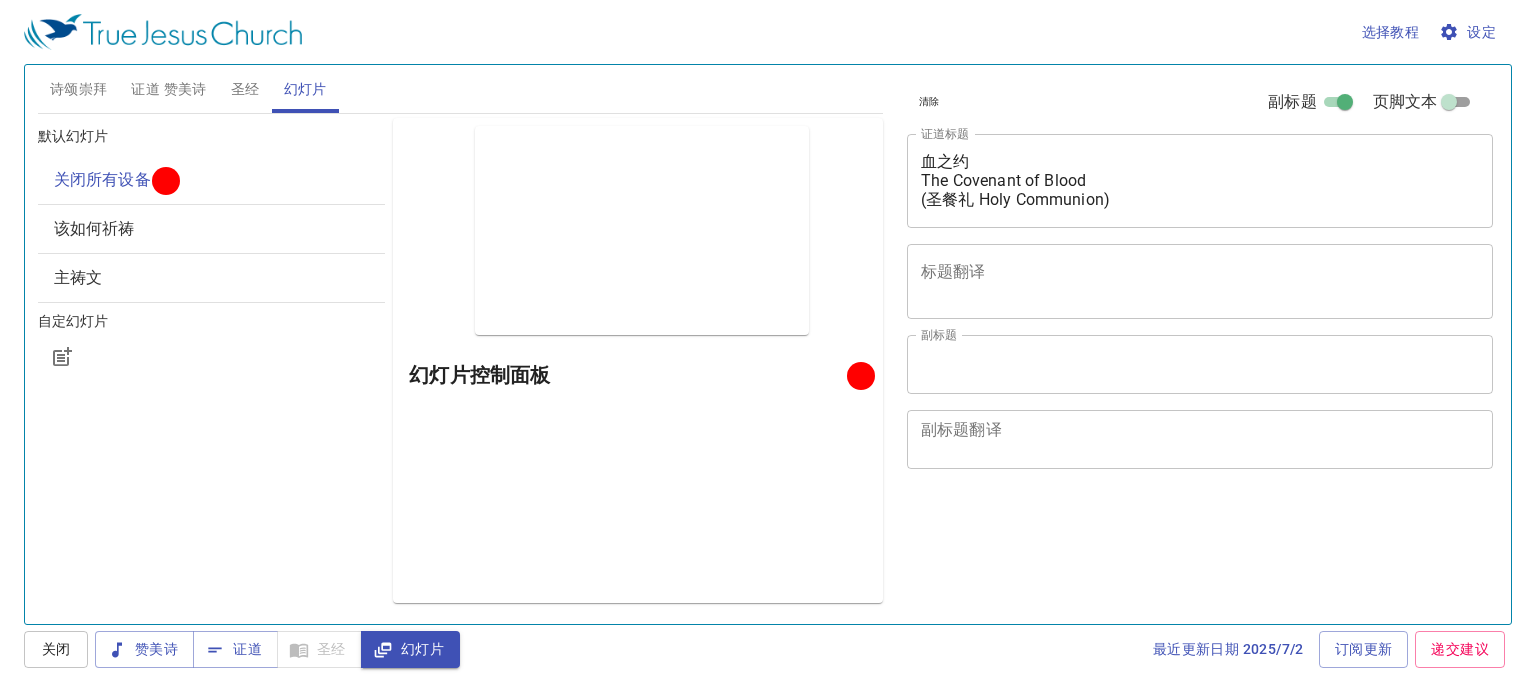 scroll, scrollTop: 0, scrollLeft: 0, axis: both 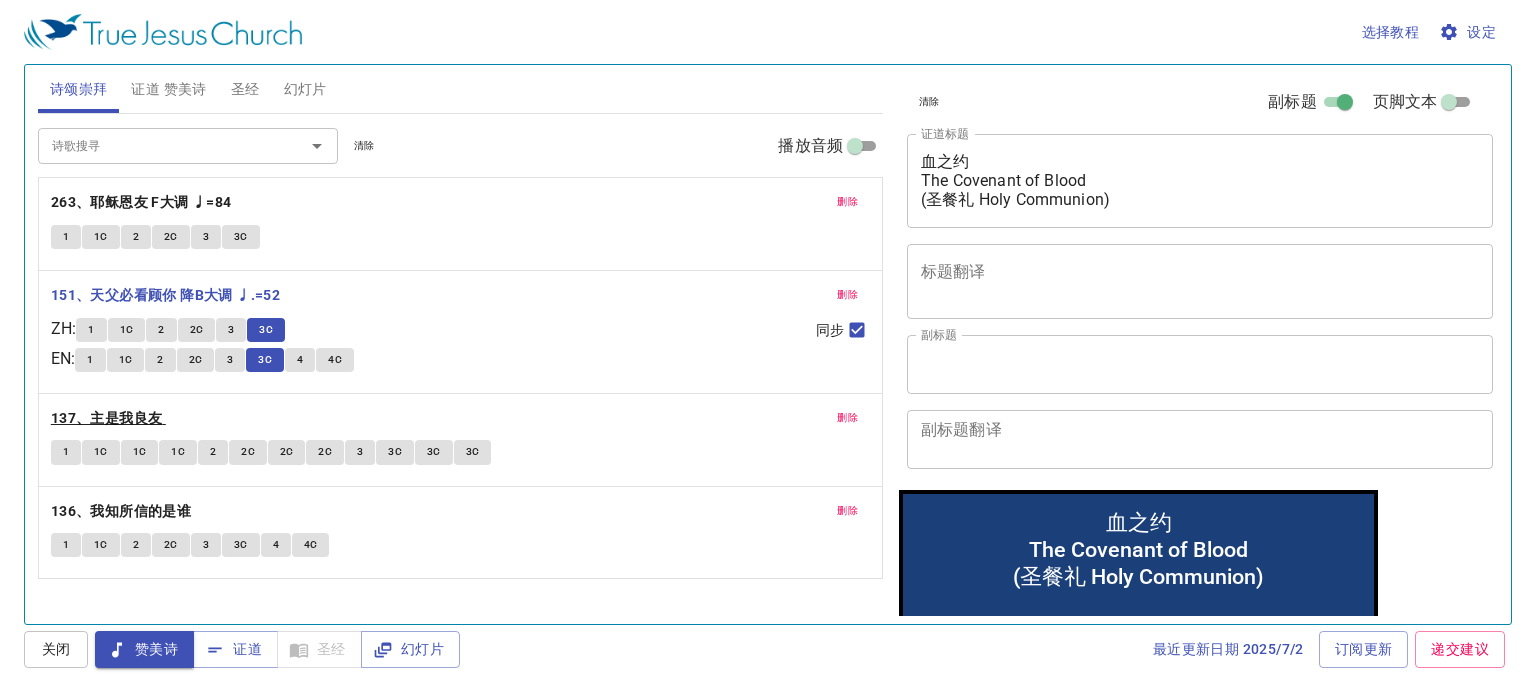 click on "137、主是我良友" at bounding box center [107, 418] 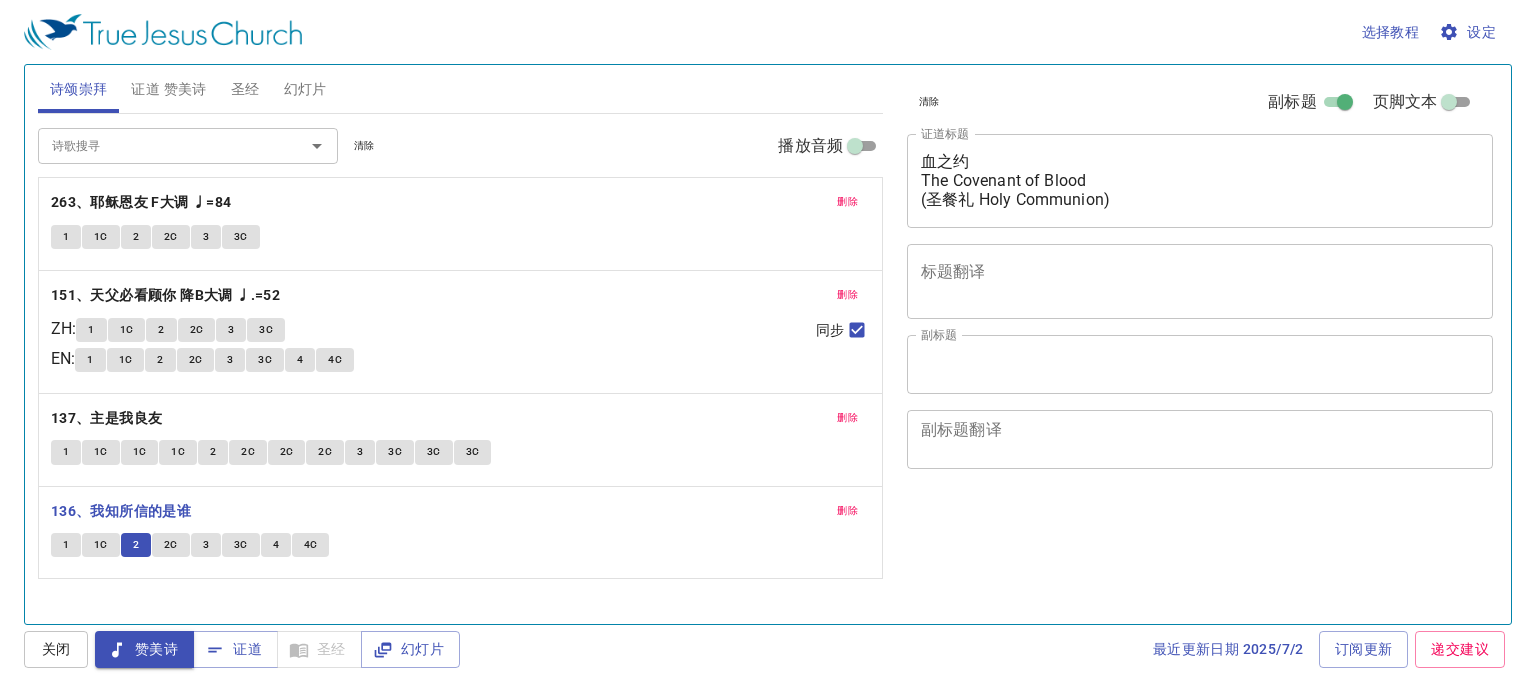 scroll, scrollTop: 0, scrollLeft: 0, axis: both 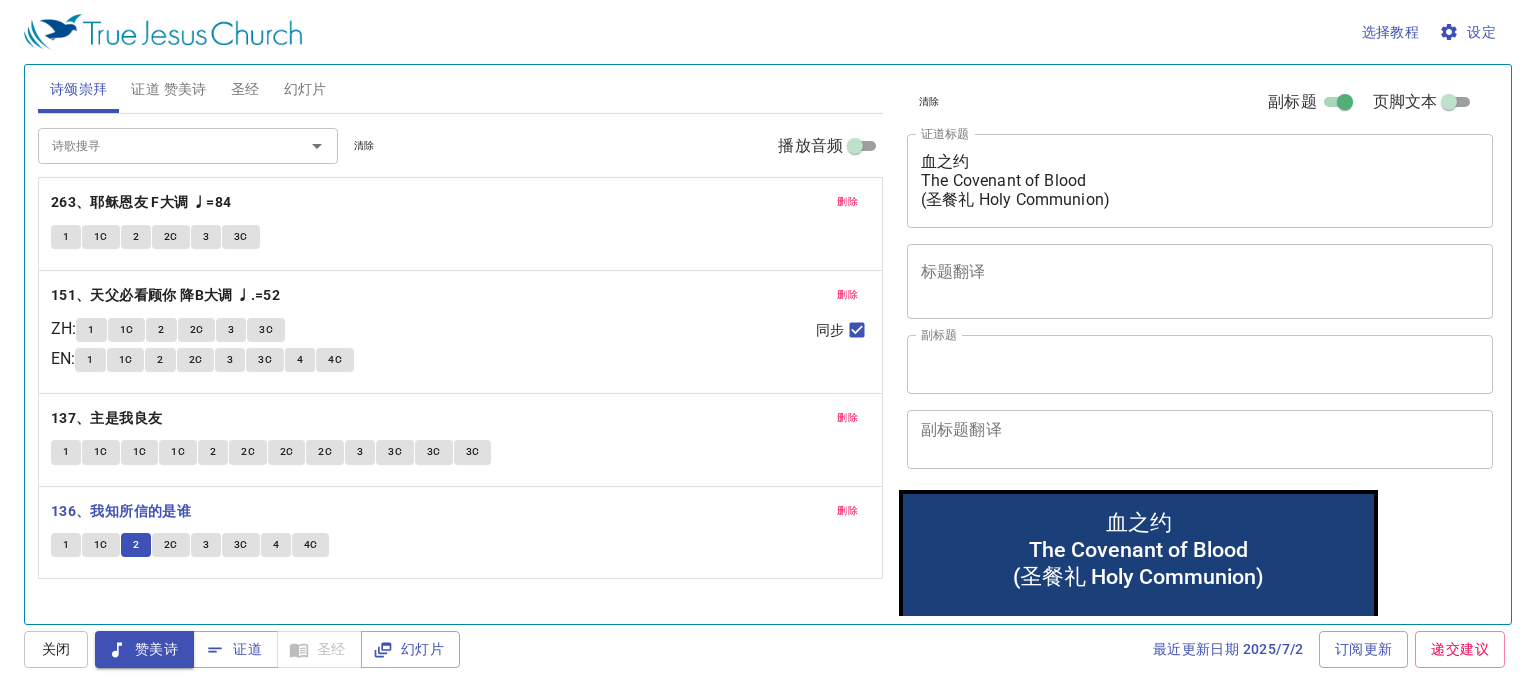 type 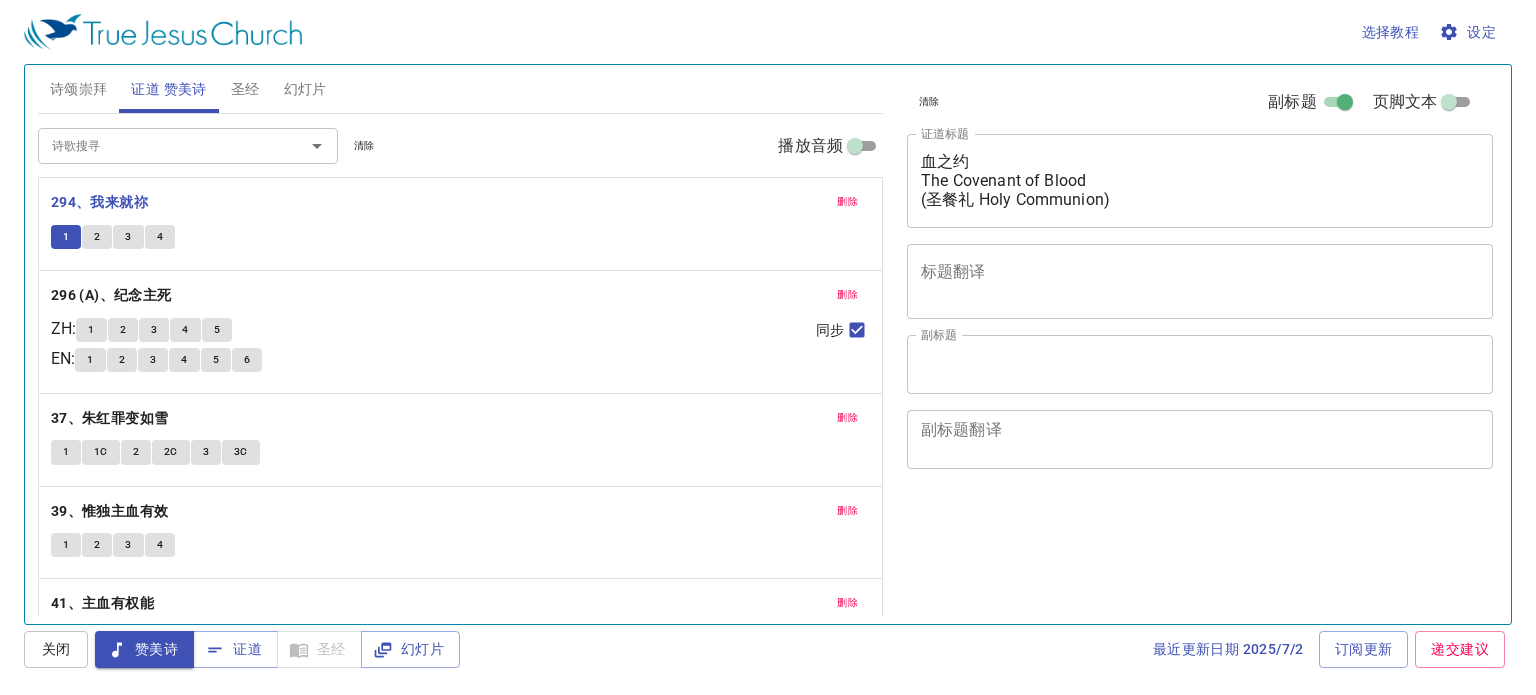 scroll, scrollTop: 0, scrollLeft: 0, axis: both 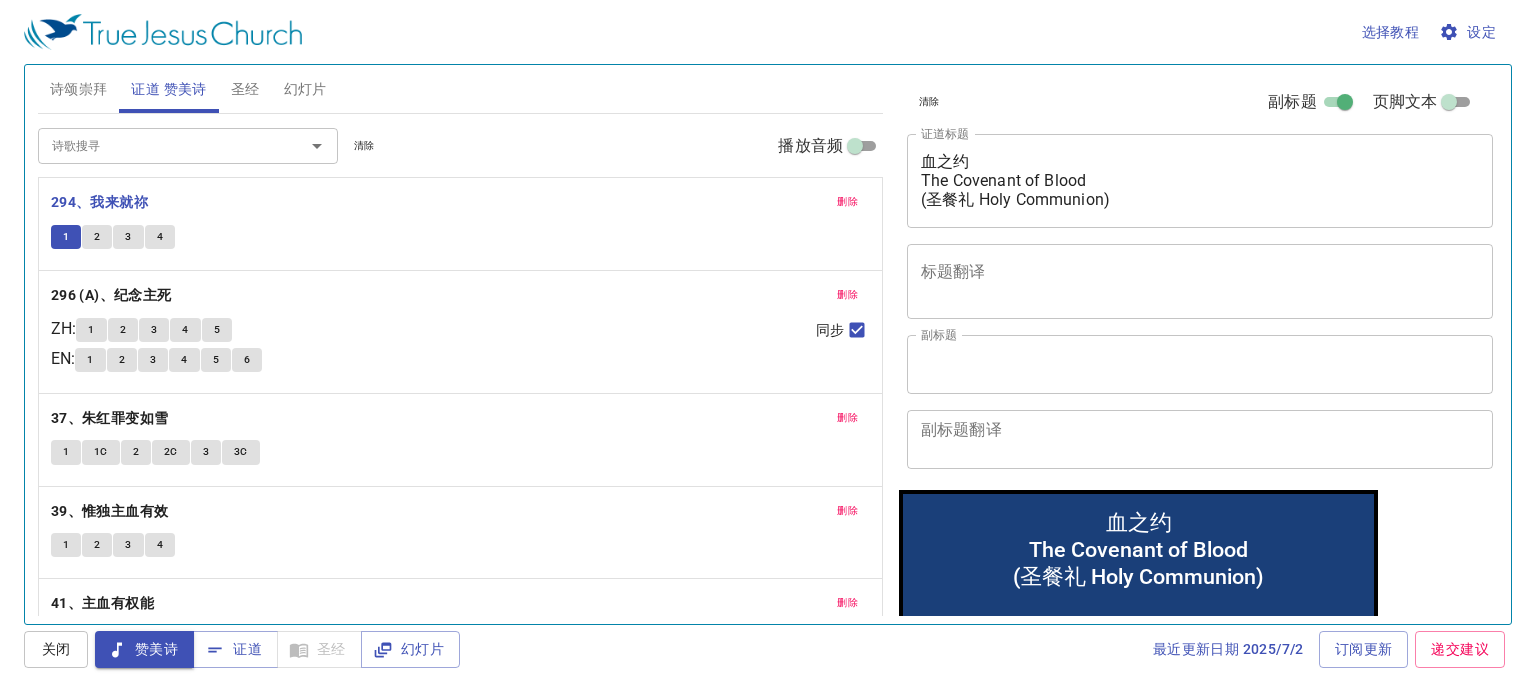 type 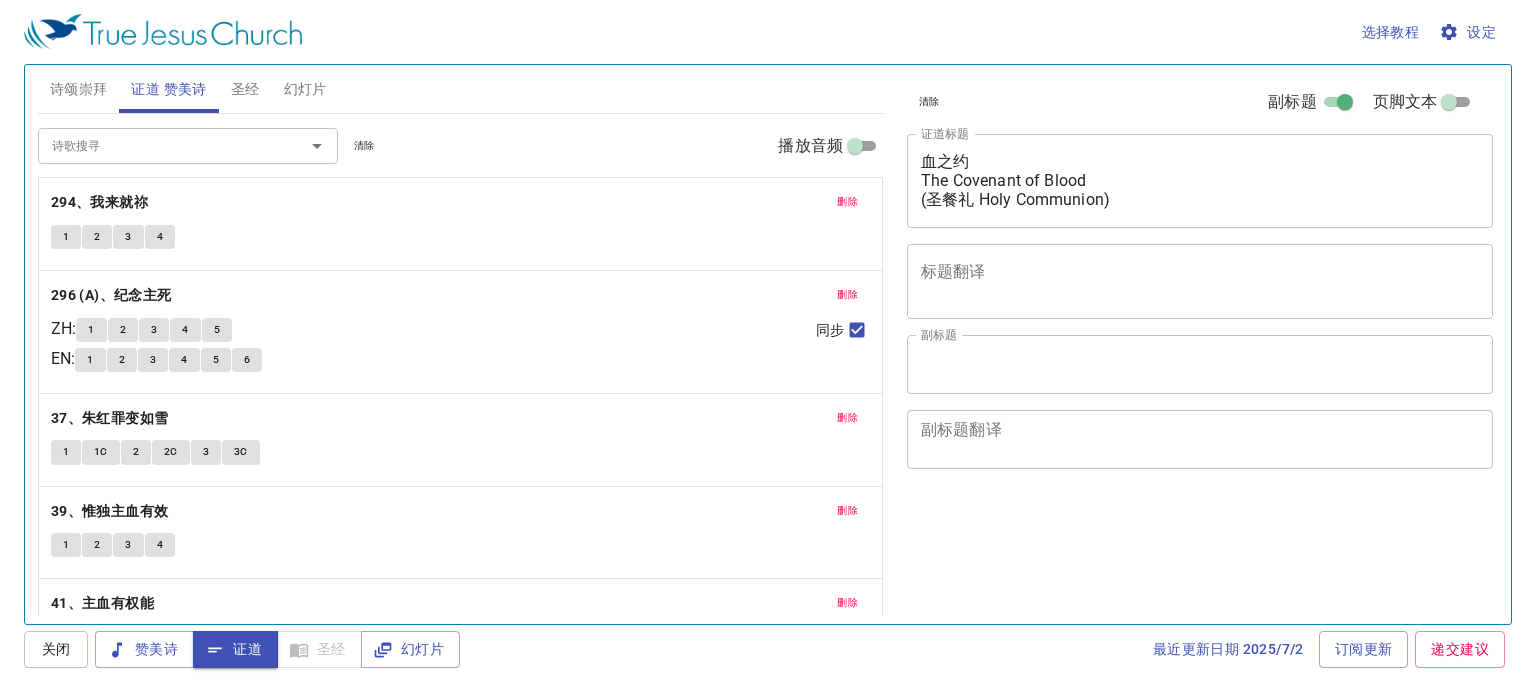 scroll, scrollTop: 0, scrollLeft: 0, axis: both 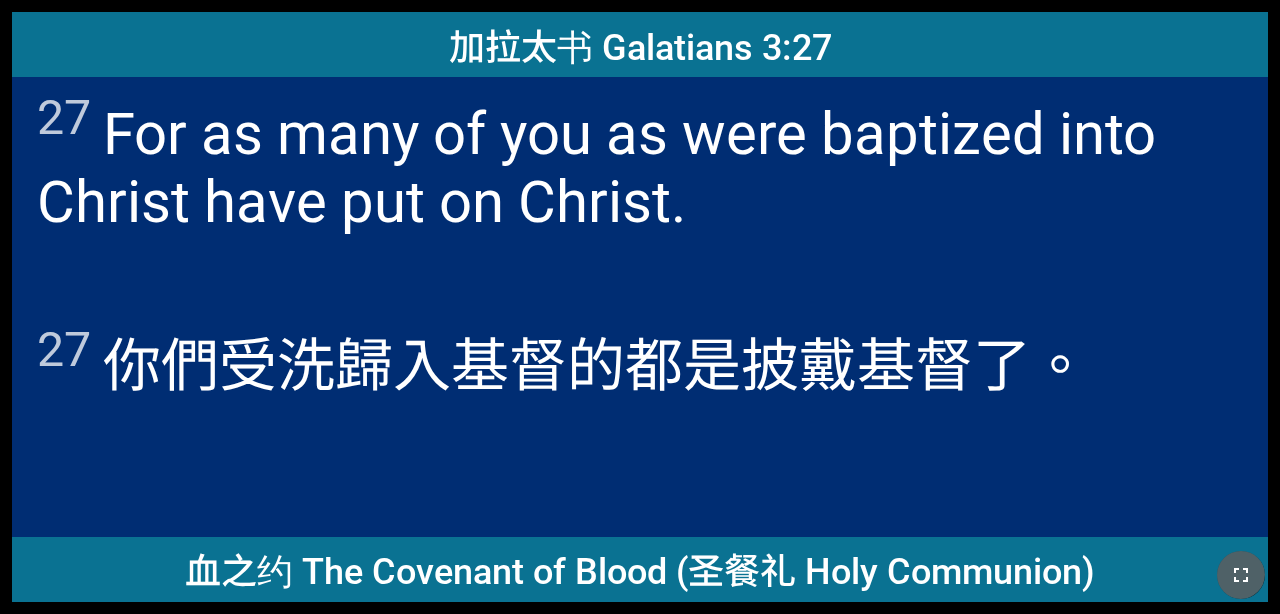 click 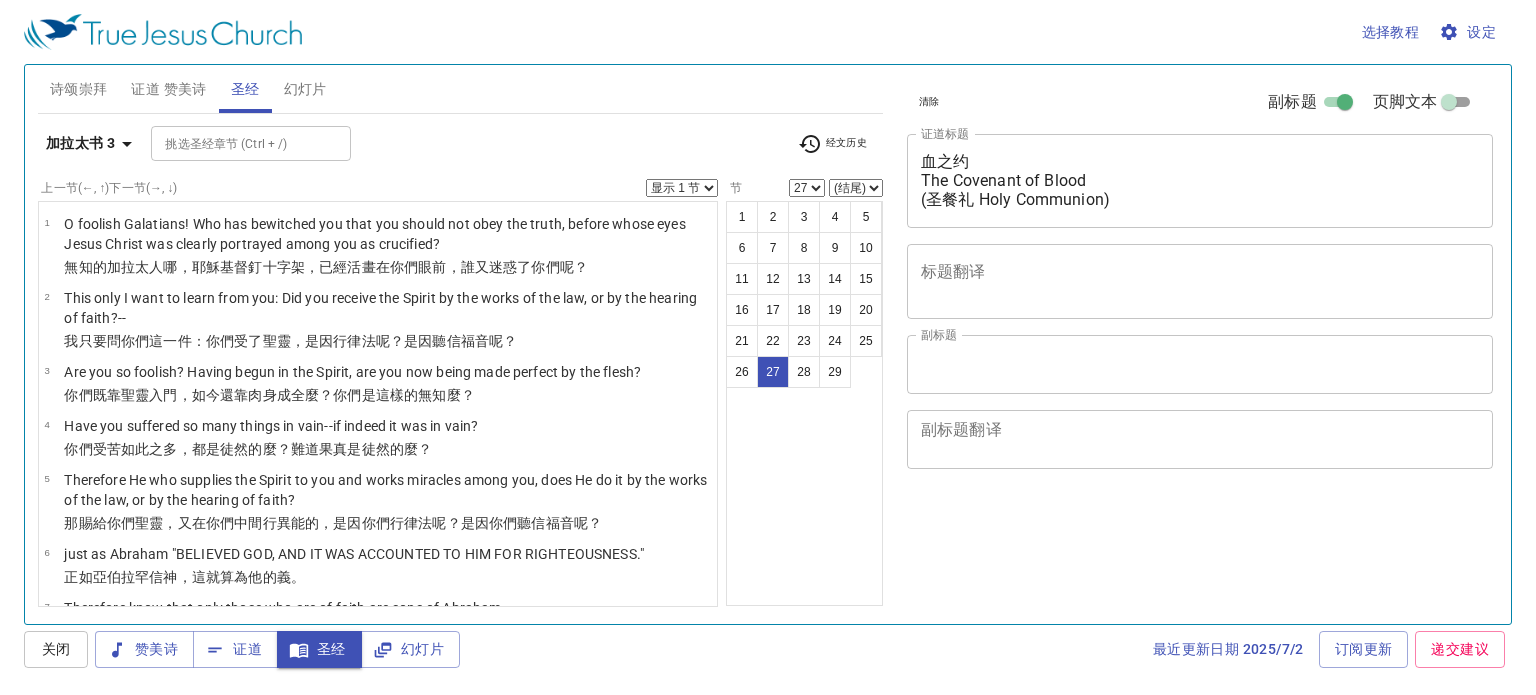 select on "27" 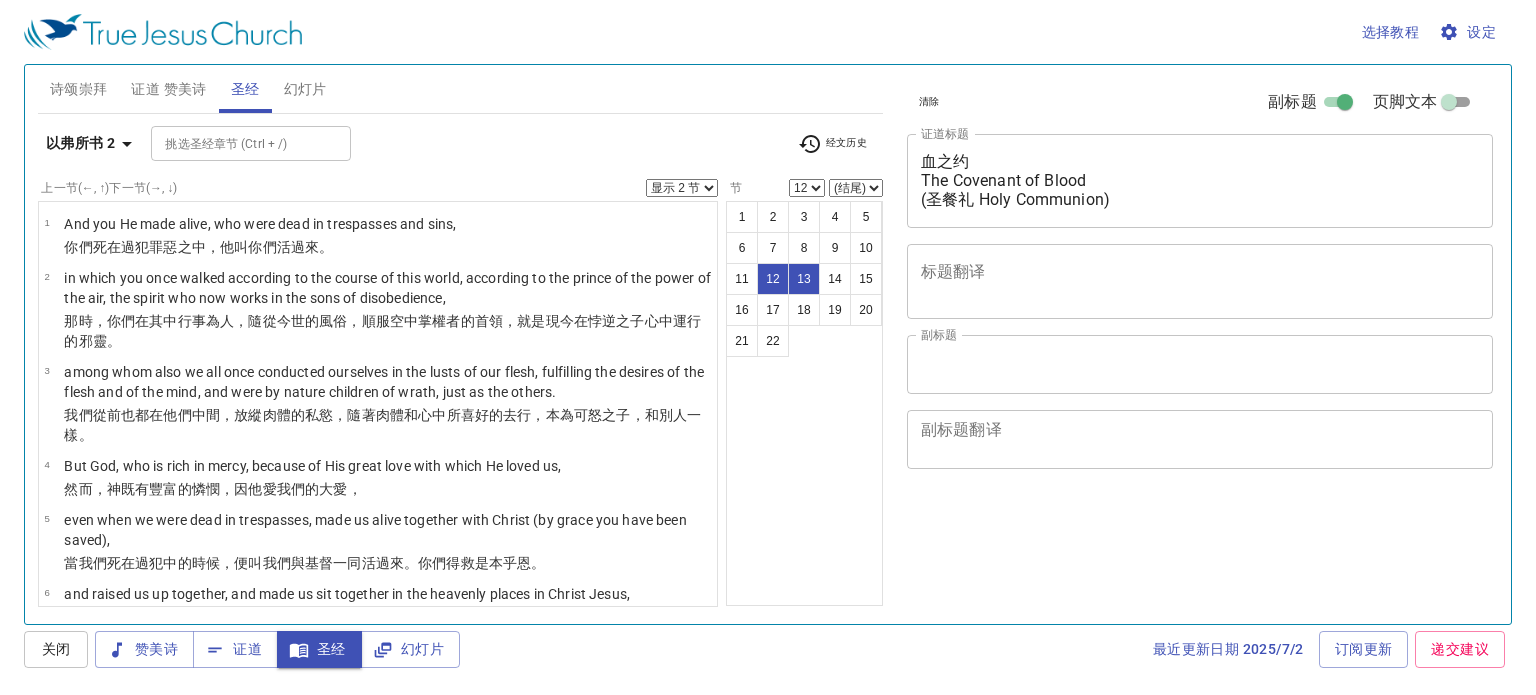 select on "2" 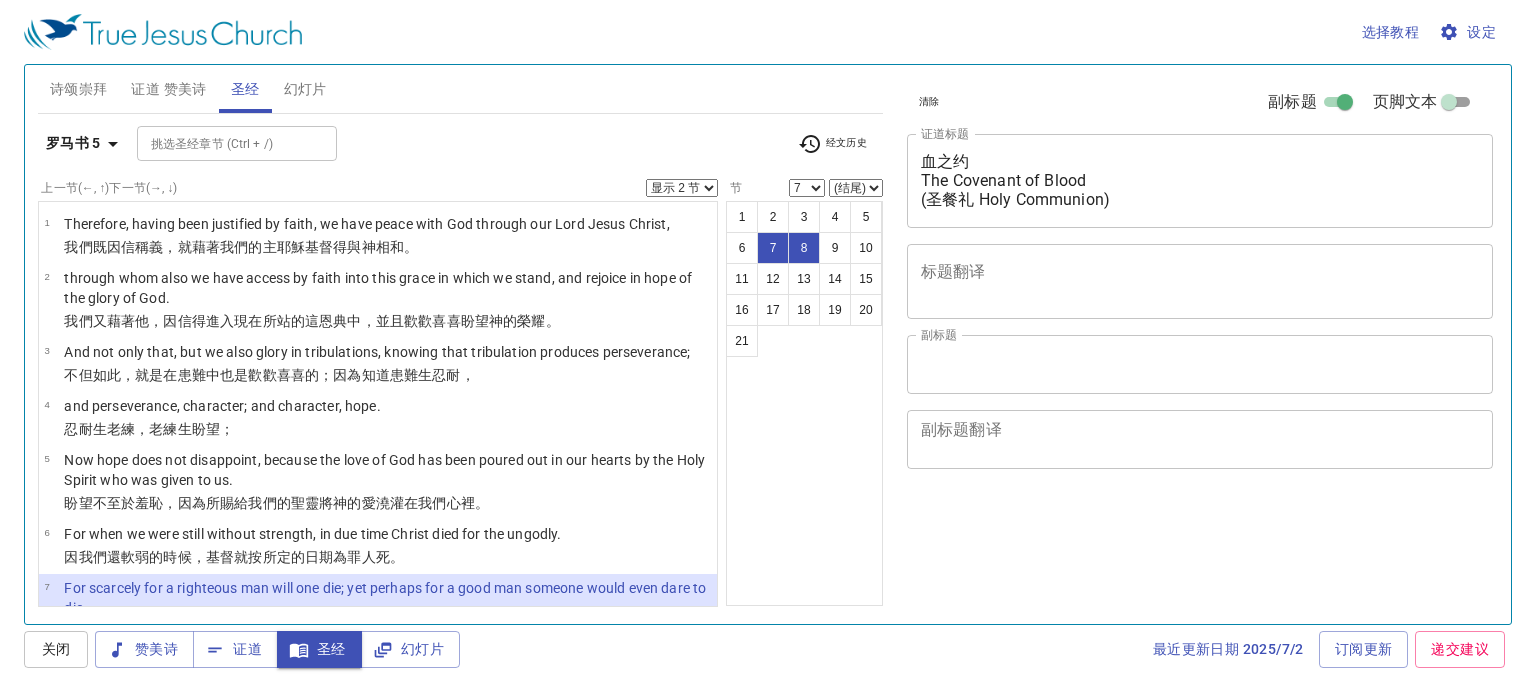 select on "2" 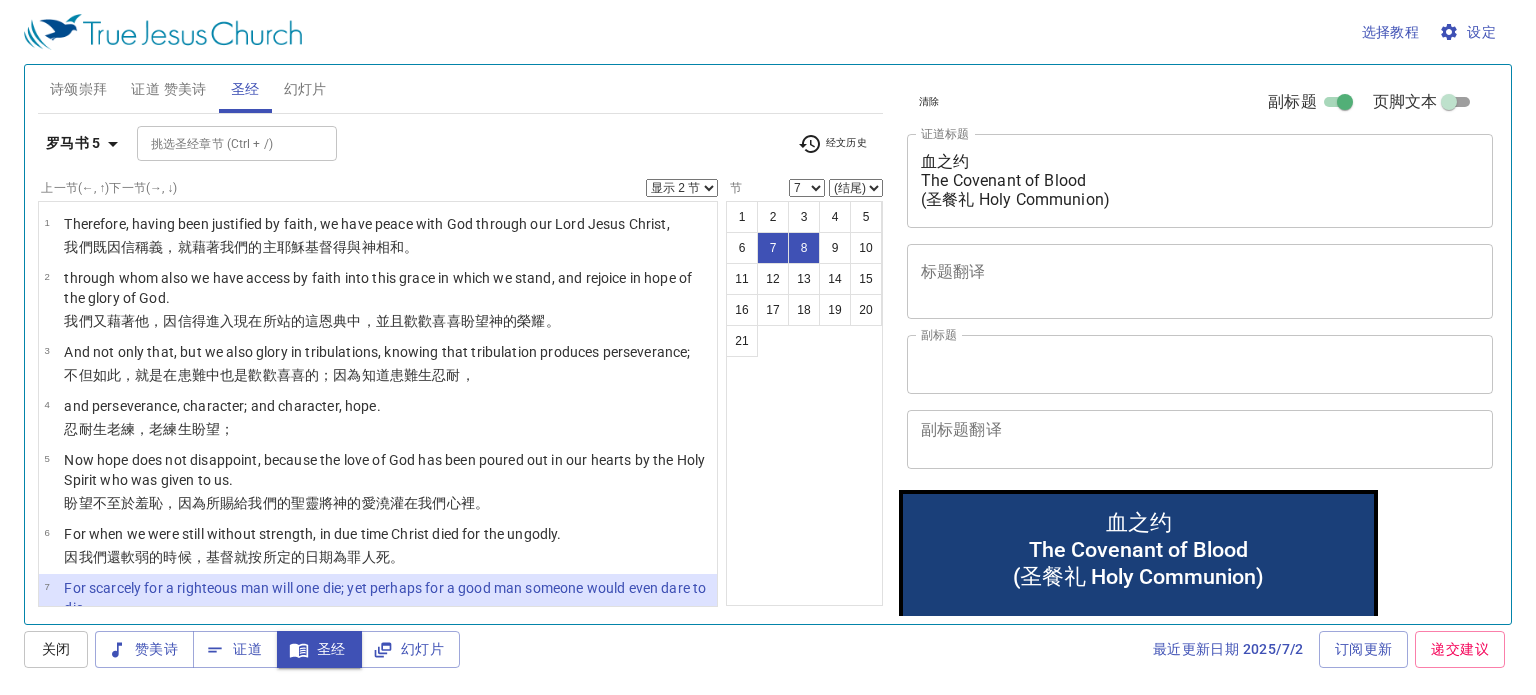 click on "罗马书 5" at bounding box center (73, 143) 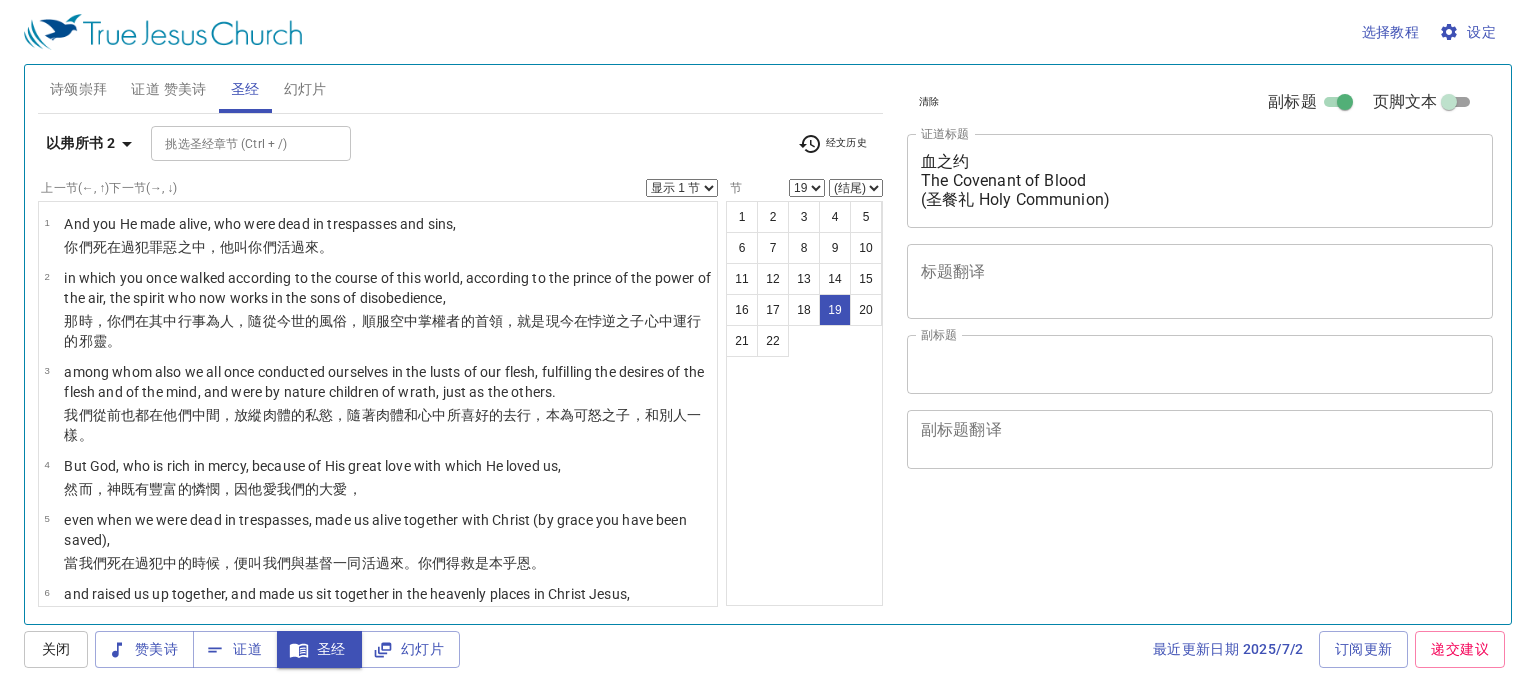 select on "19" 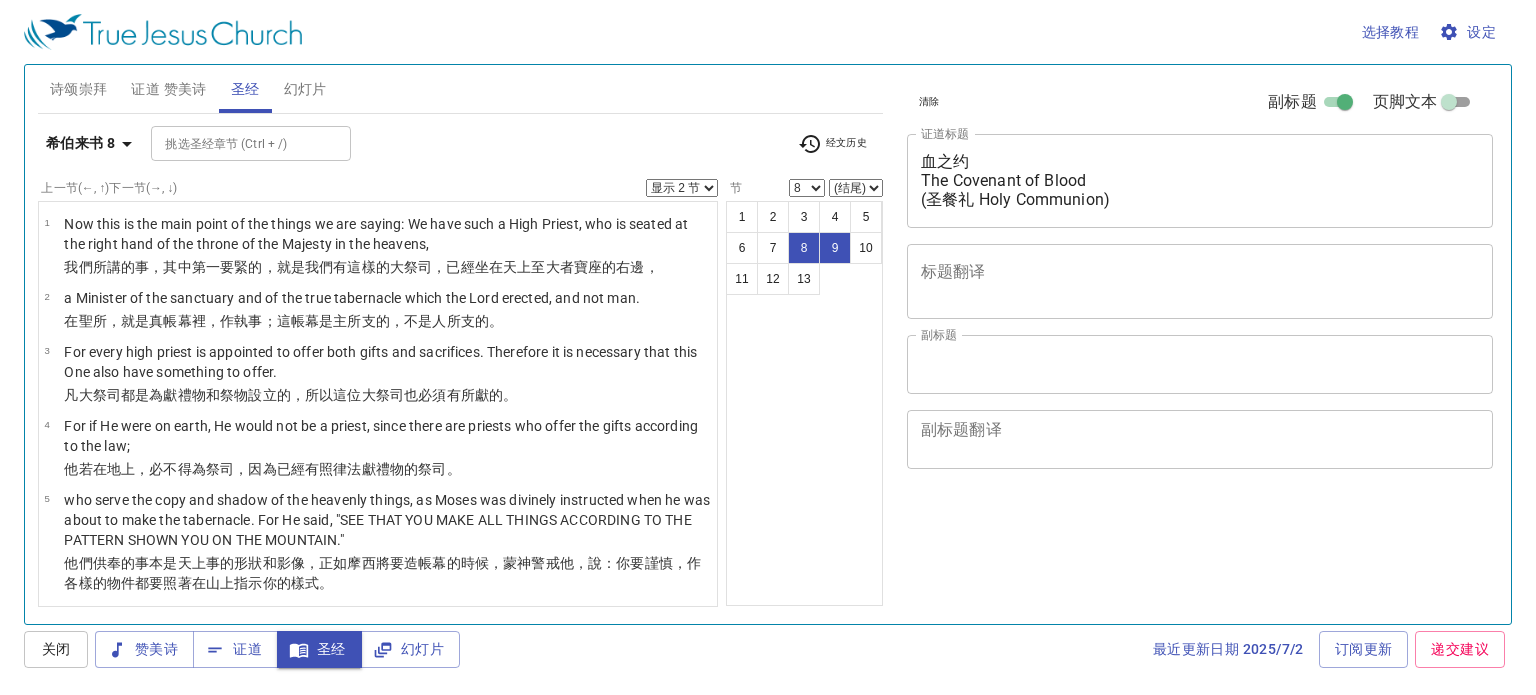 select on "2" 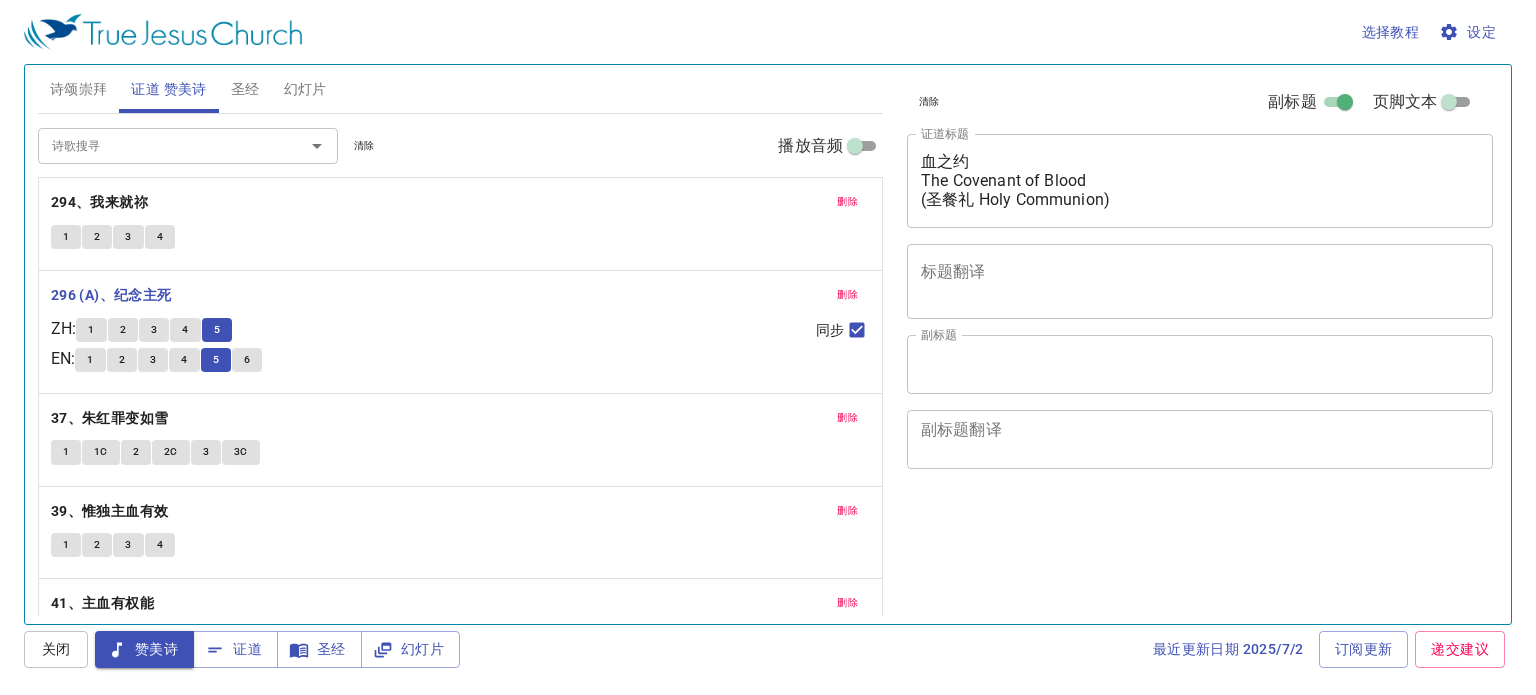 select on "2" 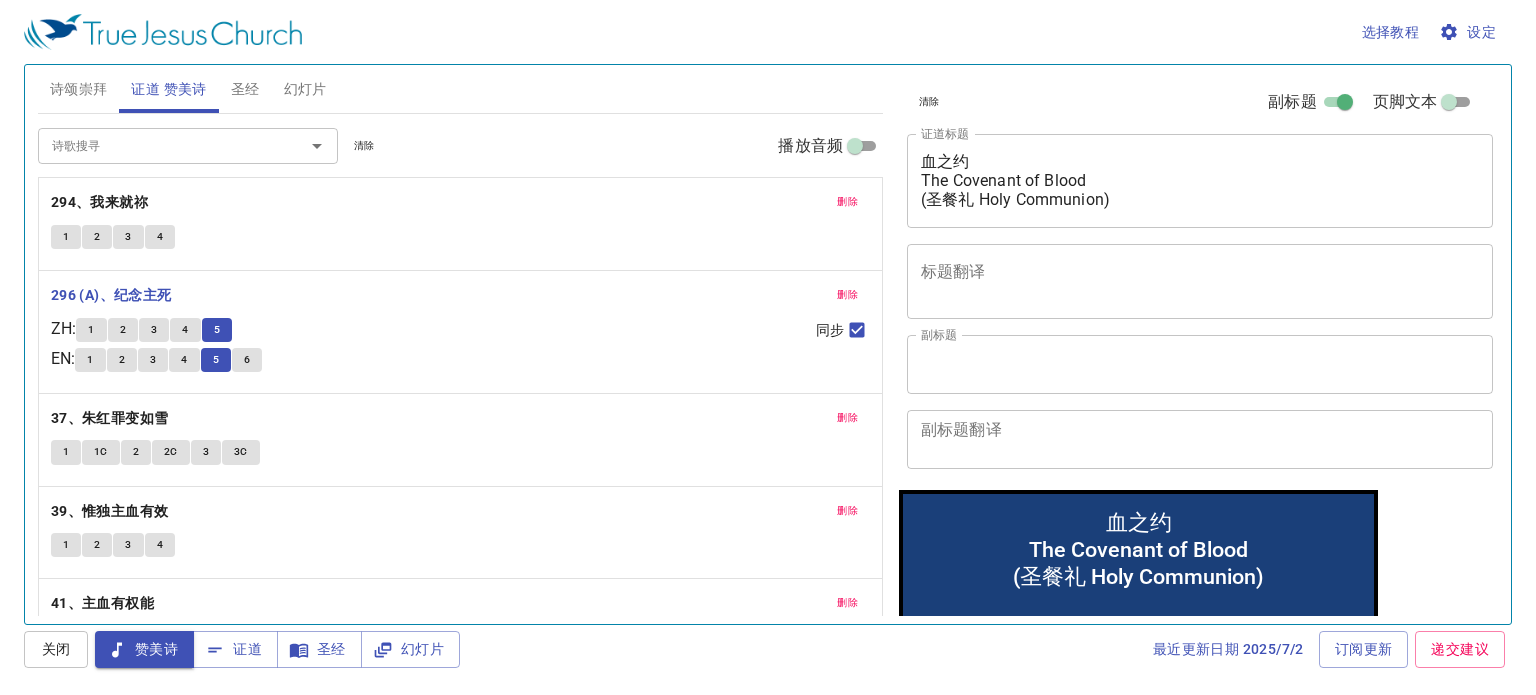 click on "296 (A)、纪念主死" at bounding box center (111, 295) 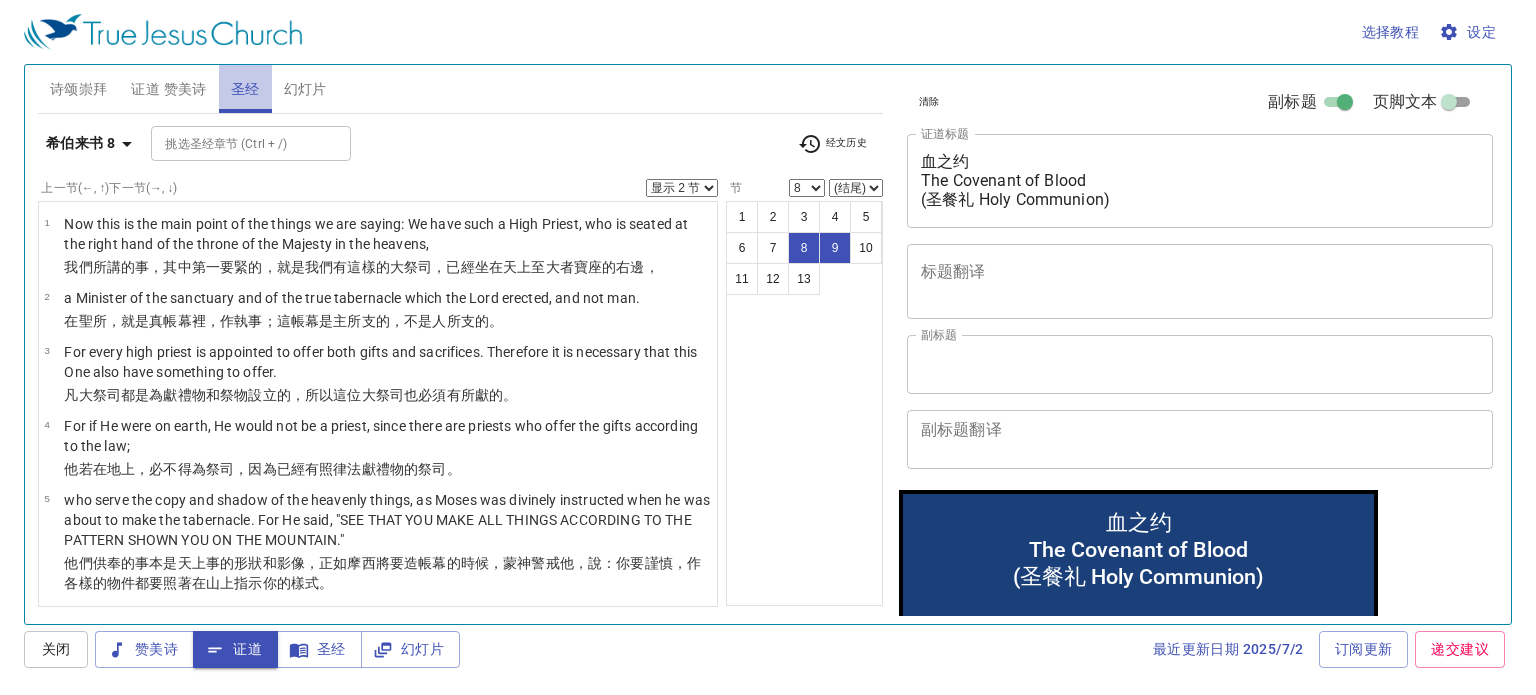 click on "圣经" at bounding box center [245, 89] 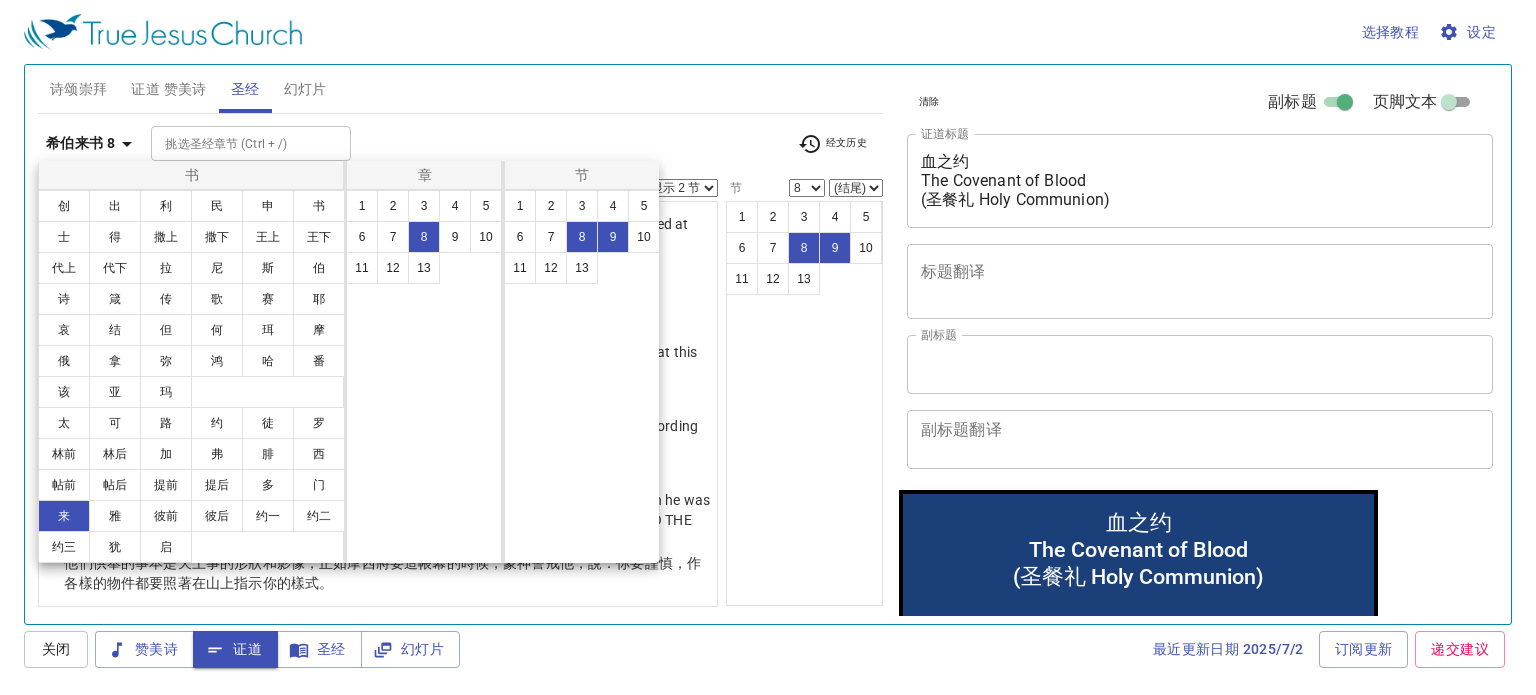 scroll, scrollTop: 219, scrollLeft: 0, axis: vertical 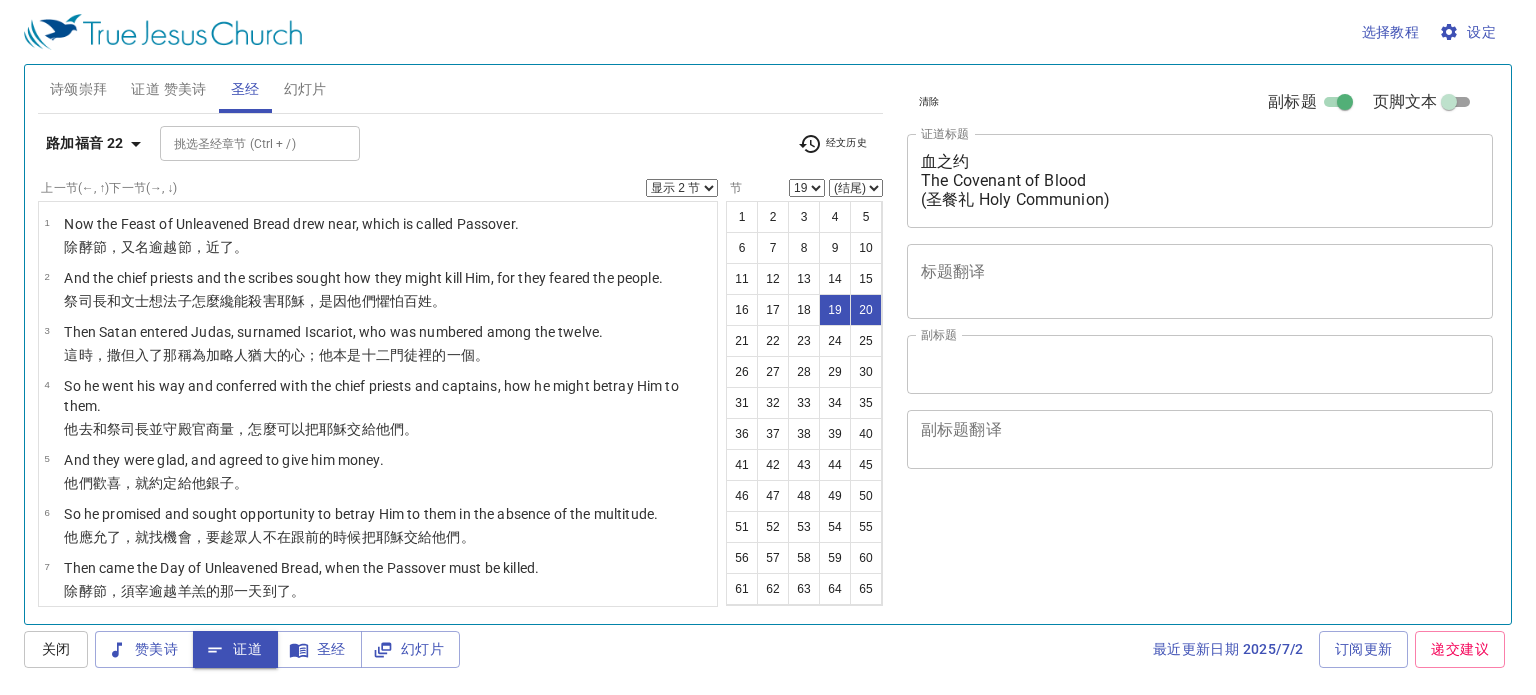 select on "2" 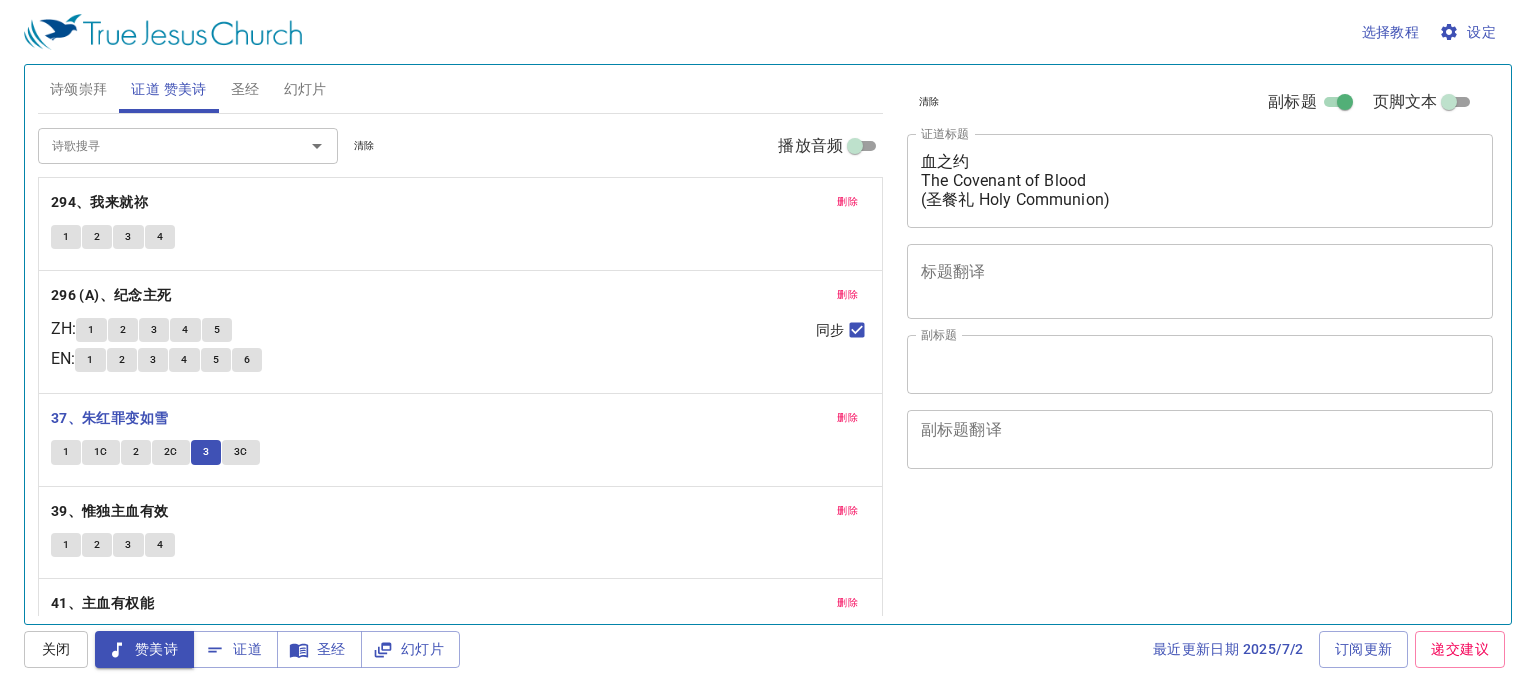 scroll, scrollTop: 0, scrollLeft: 0, axis: both 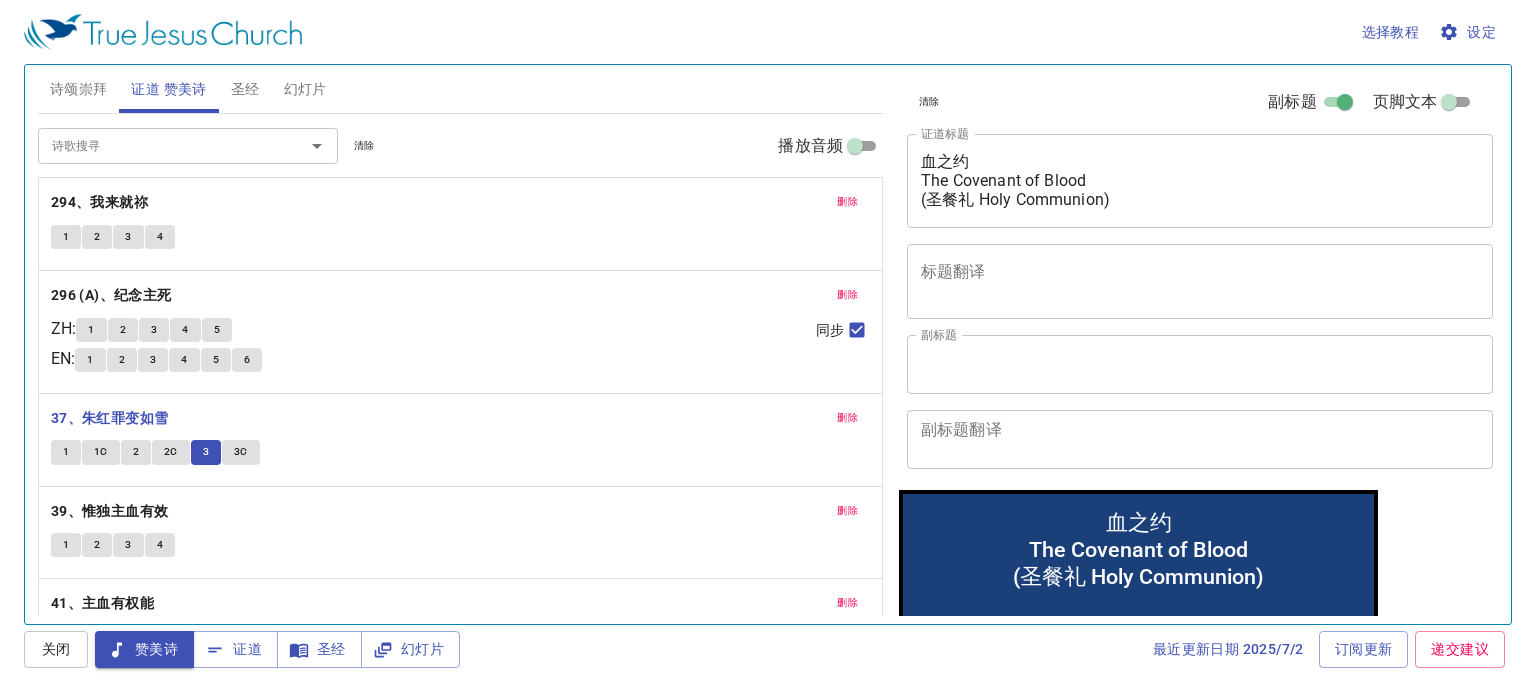 type 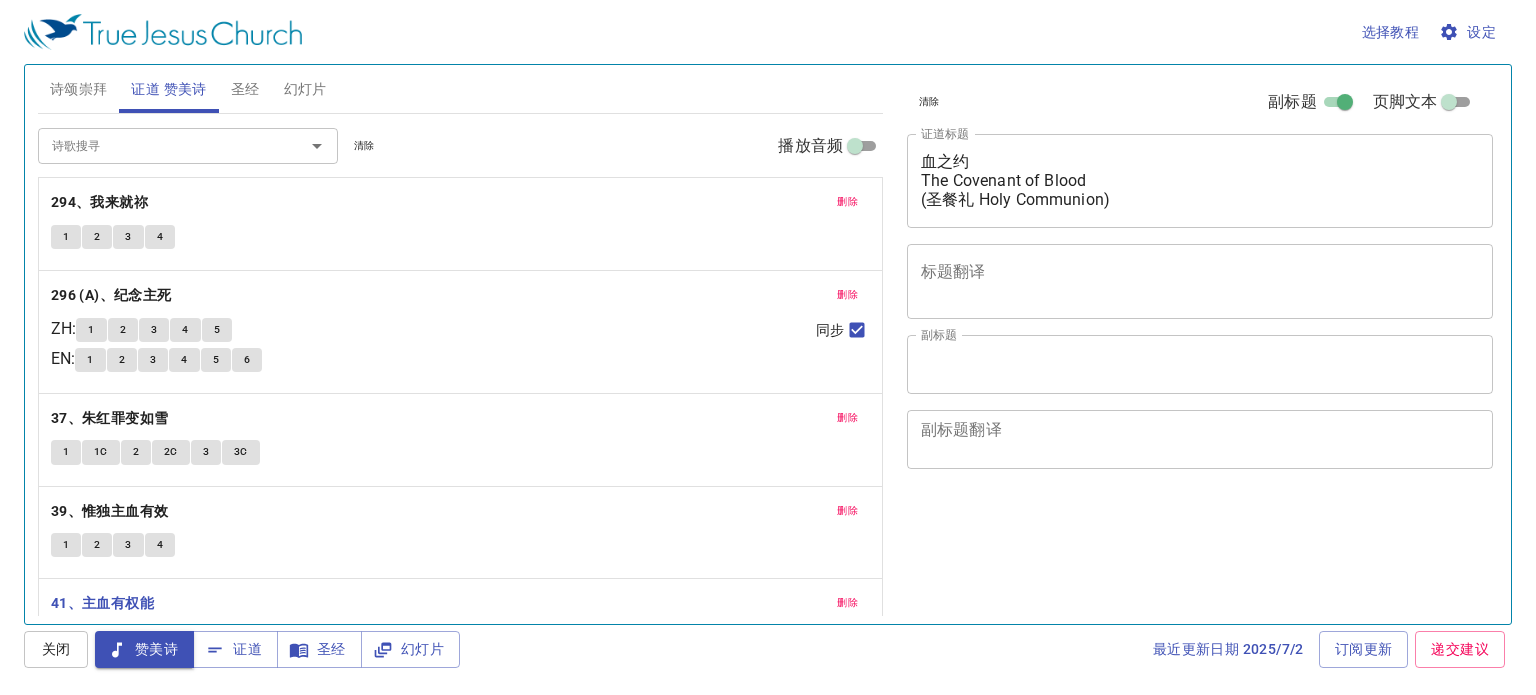 scroll, scrollTop: 0, scrollLeft: 0, axis: both 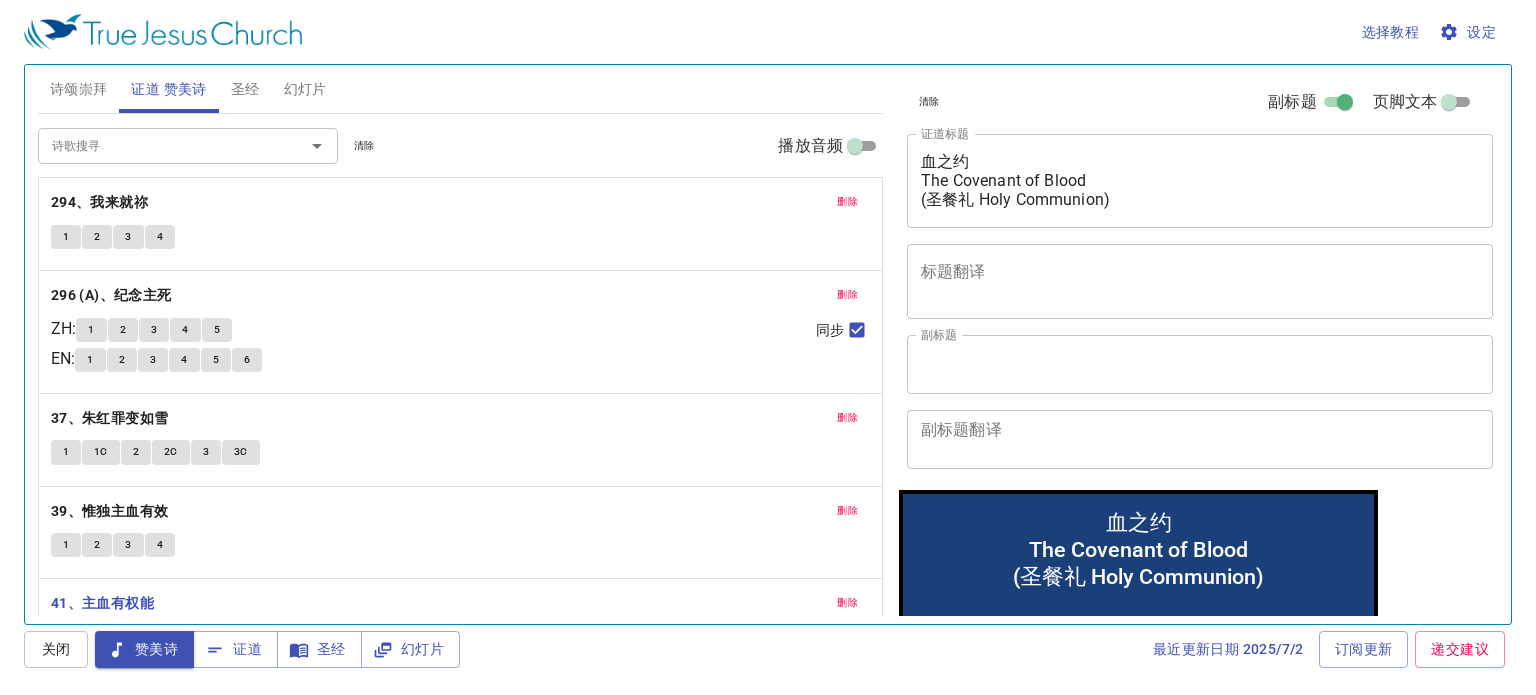 type 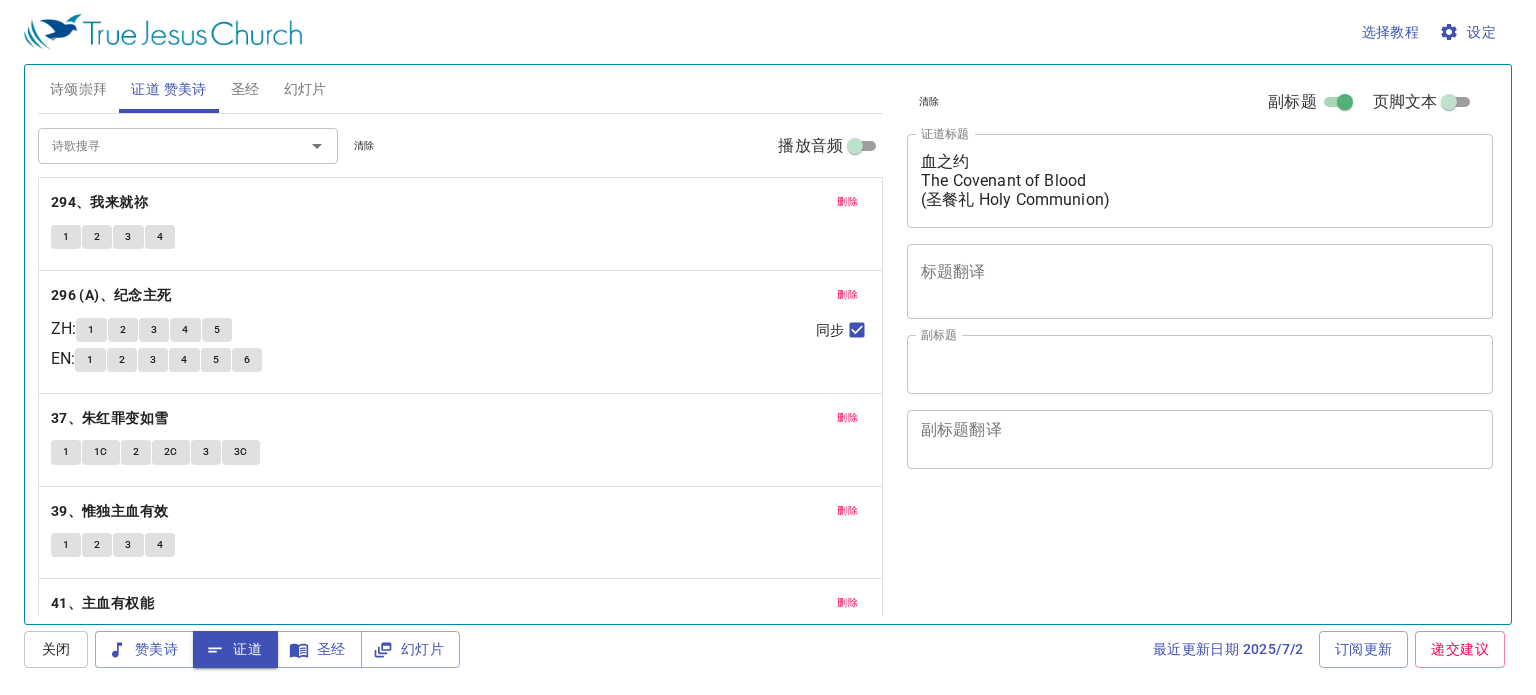 scroll, scrollTop: 0, scrollLeft: 0, axis: both 